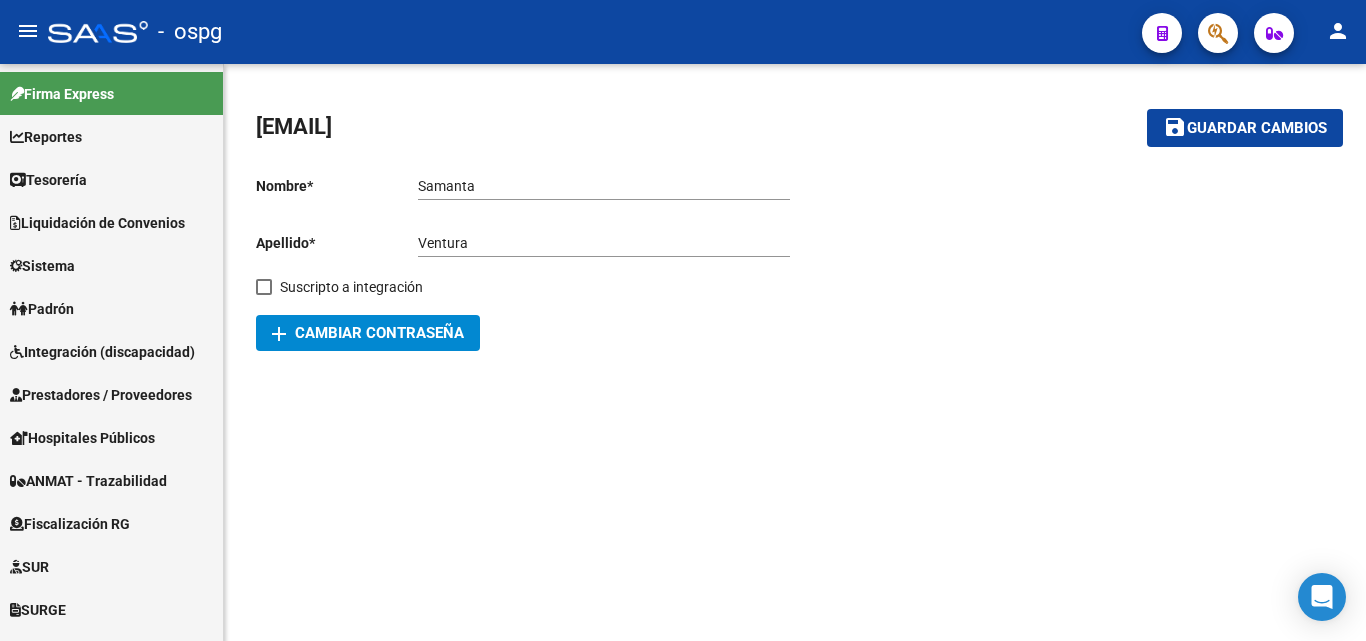 scroll, scrollTop: 0, scrollLeft: 0, axis: both 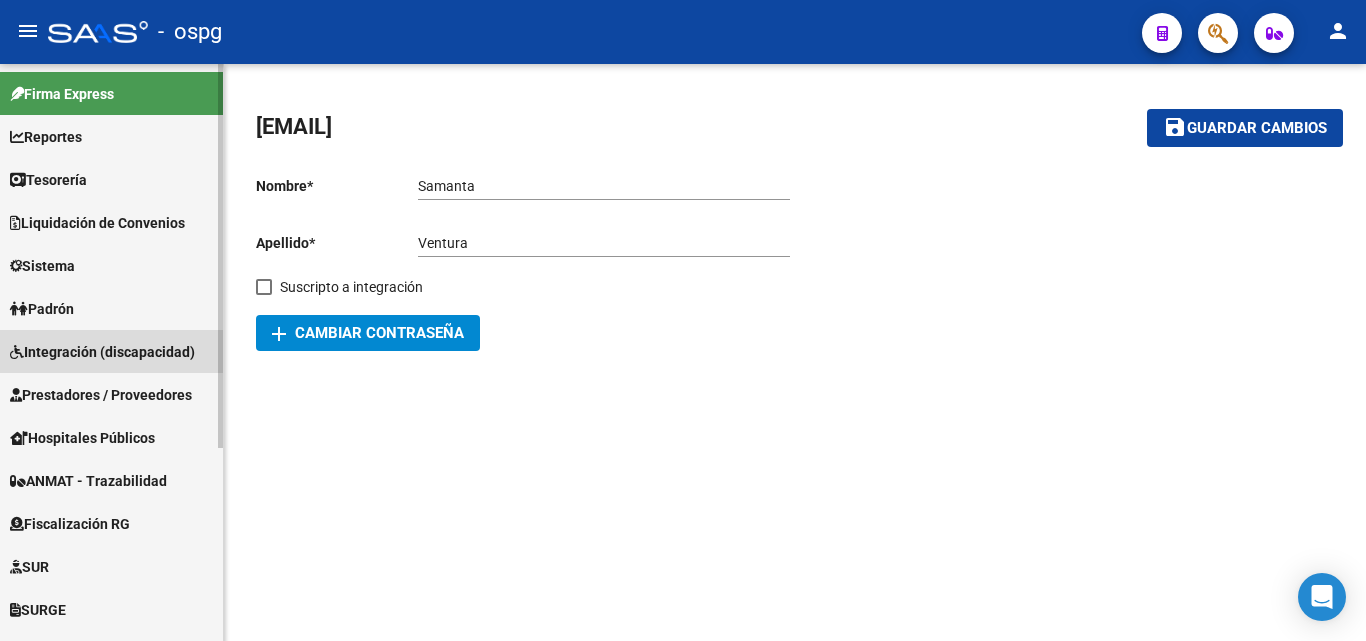 click on "Integración (discapacidad)" at bounding box center [102, 352] 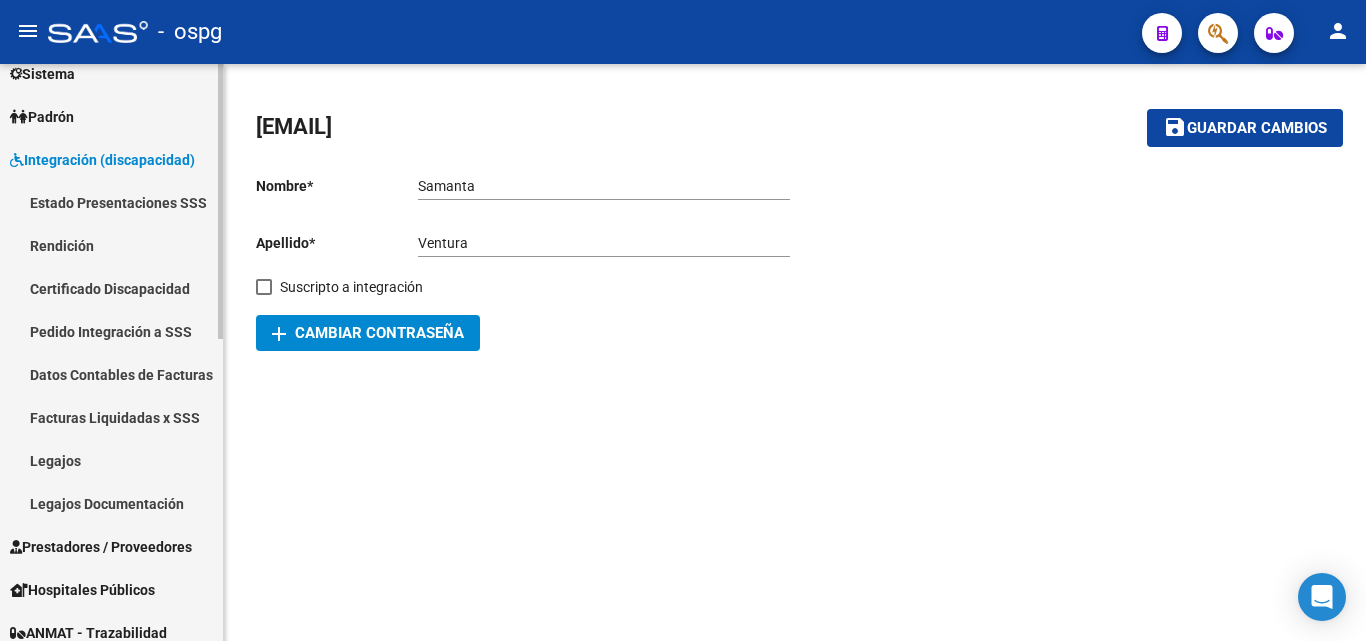 scroll, scrollTop: 200, scrollLeft: 0, axis: vertical 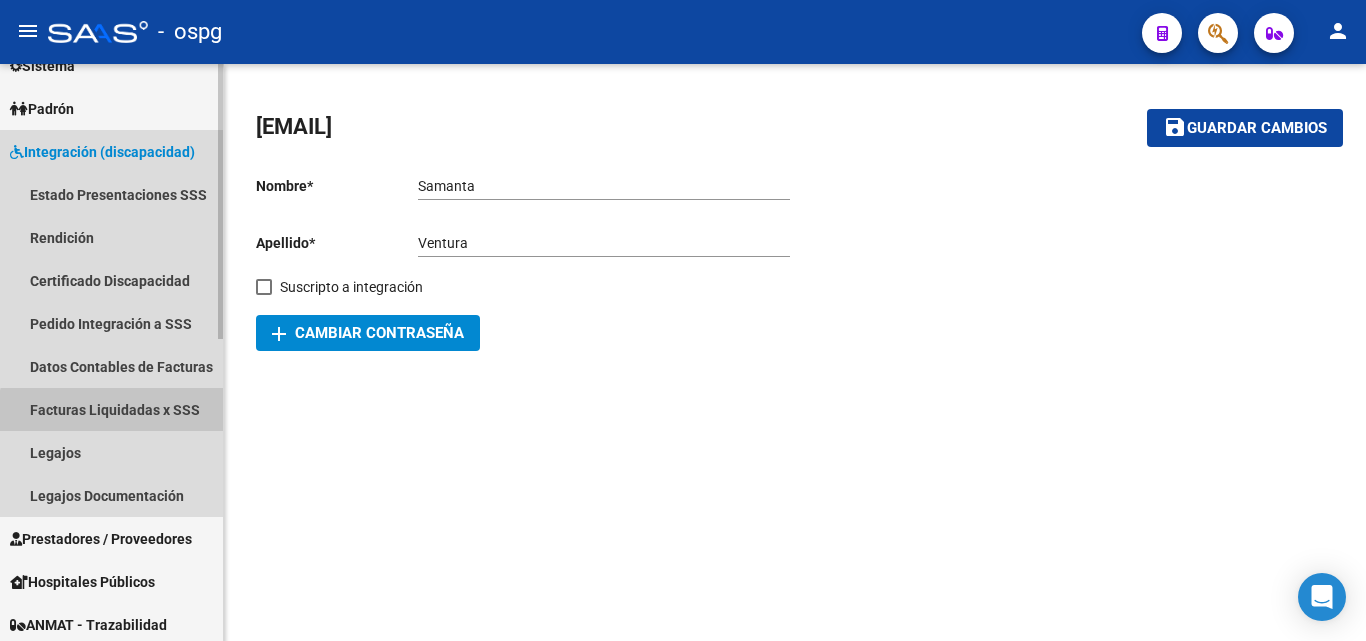 click on "Facturas Liquidadas x SSS" at bounding box center [111, 409] 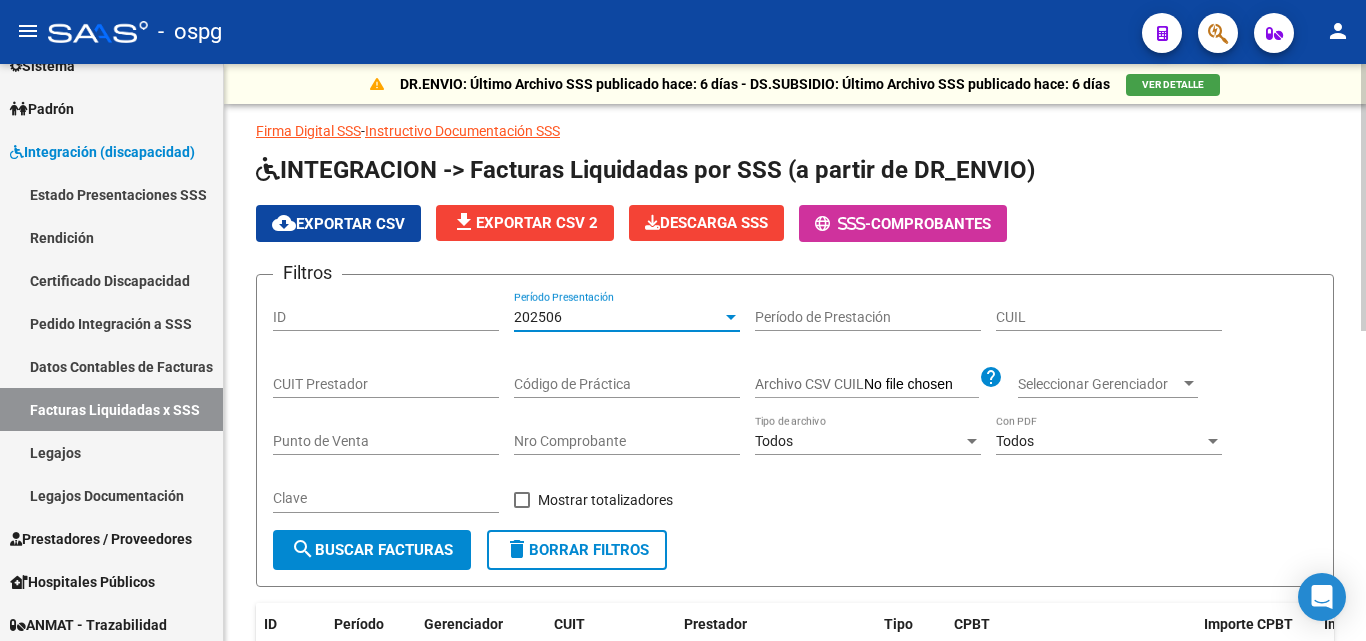 click on "202506" at bounding box center [618, 317] 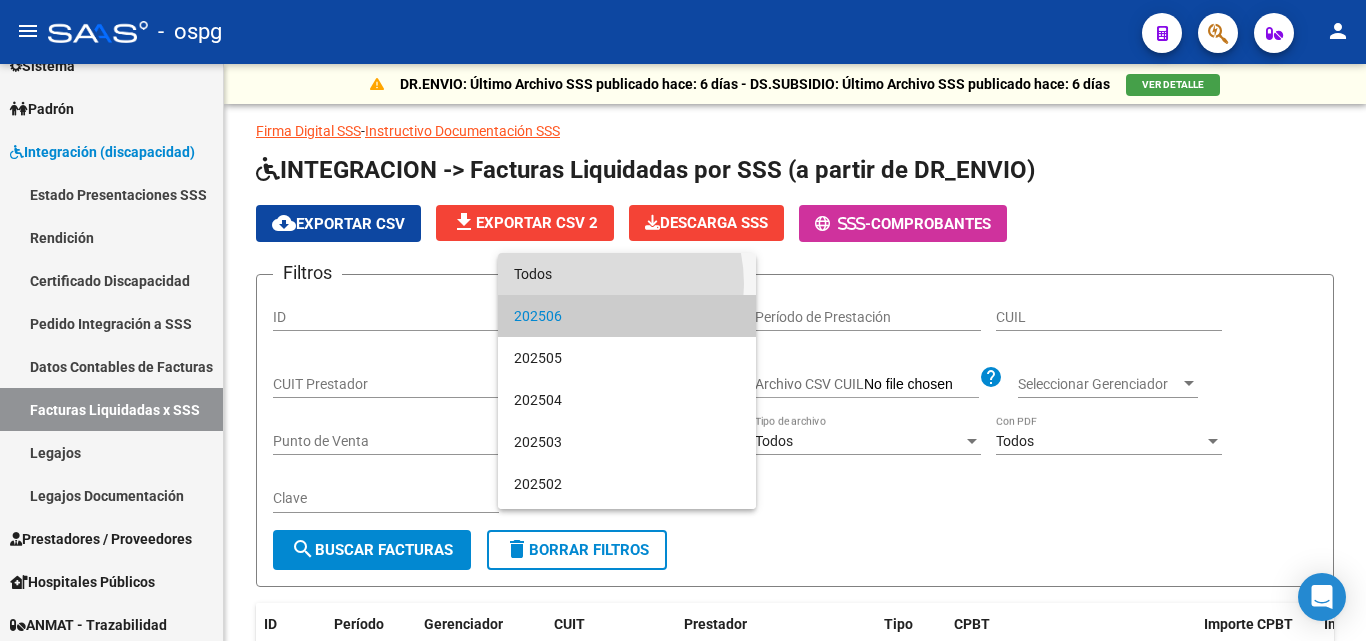 click on "Todos" at bounding box center [627, 274] 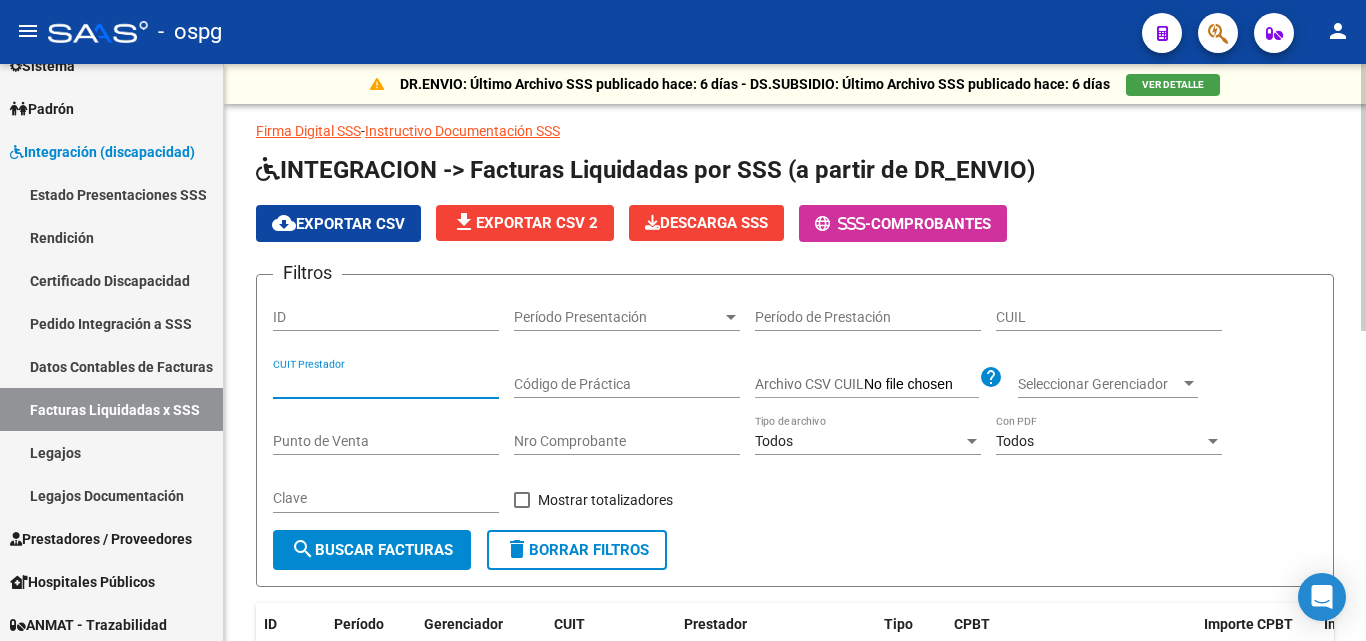 click on "CUIT Prestador" at bounding box center (386, 384) 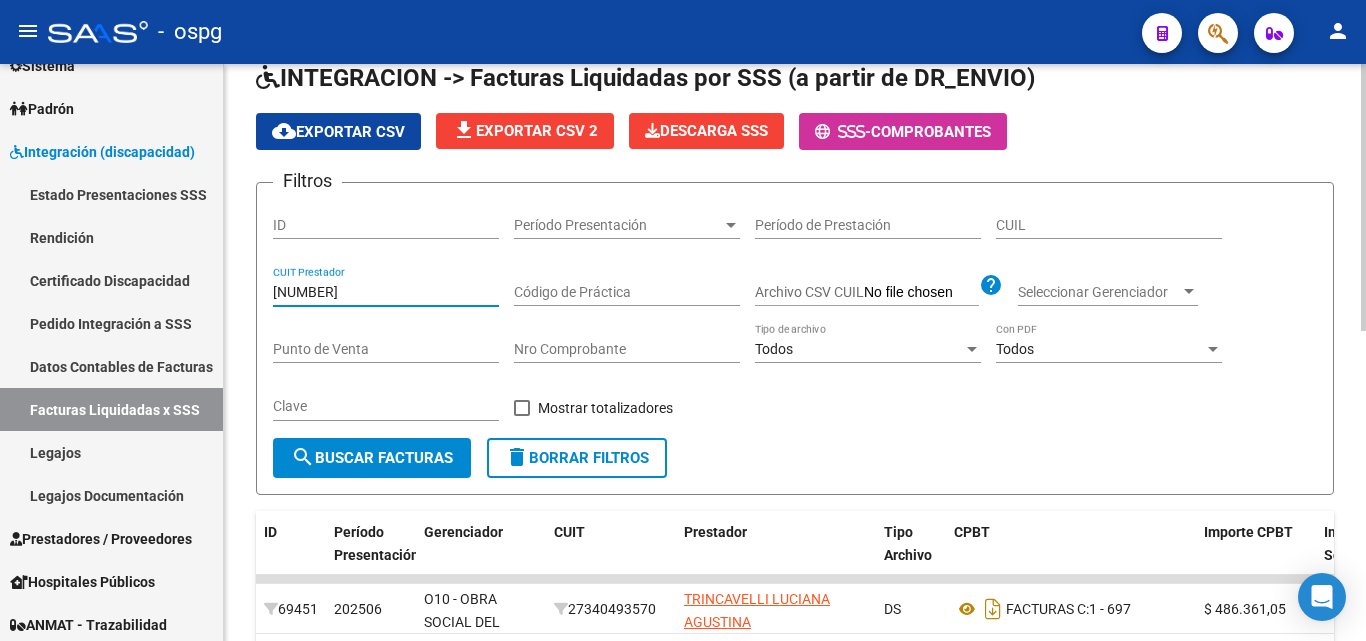 scroll, scrollTop: 200, scrollLeft: 0, axis: vertical 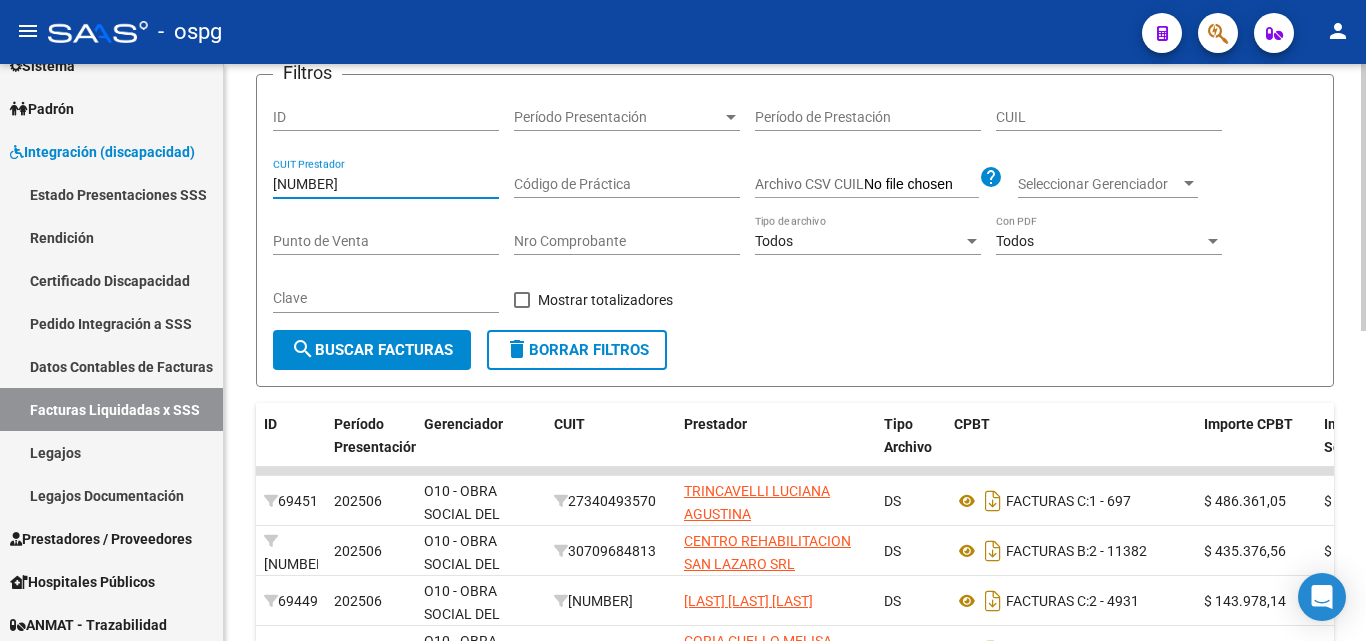 type on "[NUMBER]" 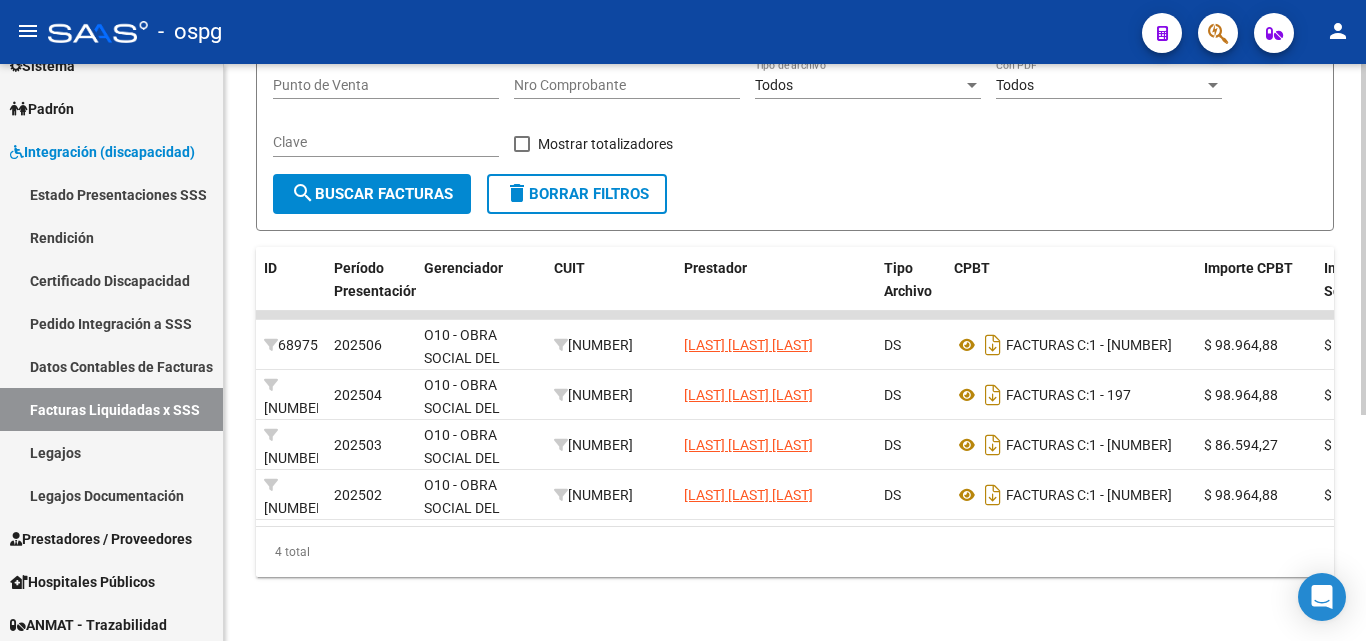 scroll, scrollTop: 372, scrollLeft: 0, axis: vertical 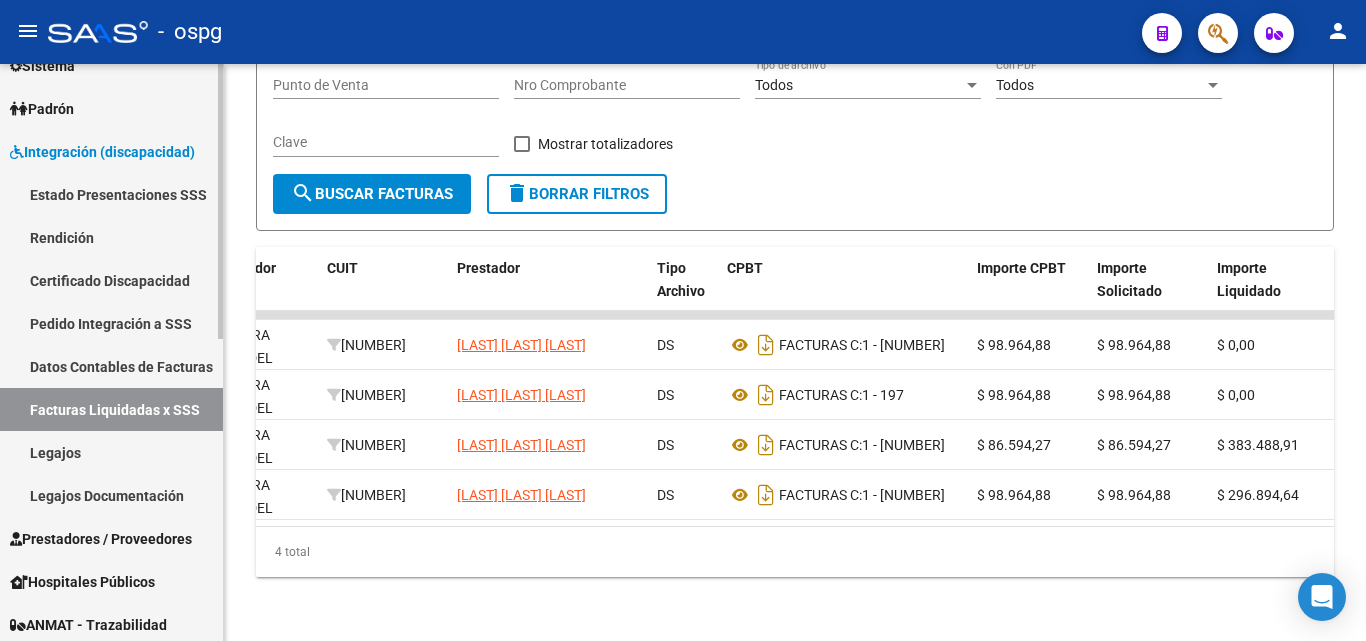 click on "Pedido Integración a SSS" at bounding box center (111, 323) 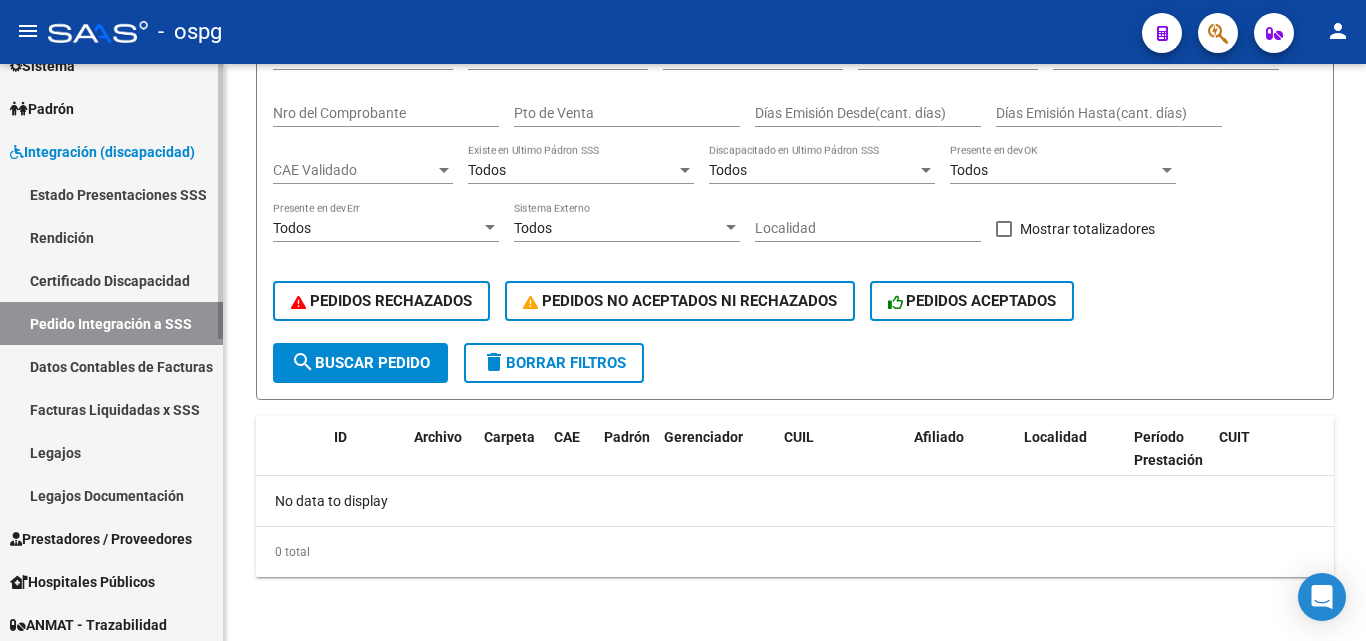 scroll, scrollTop: 0, scrollLeft: 0, axis: both 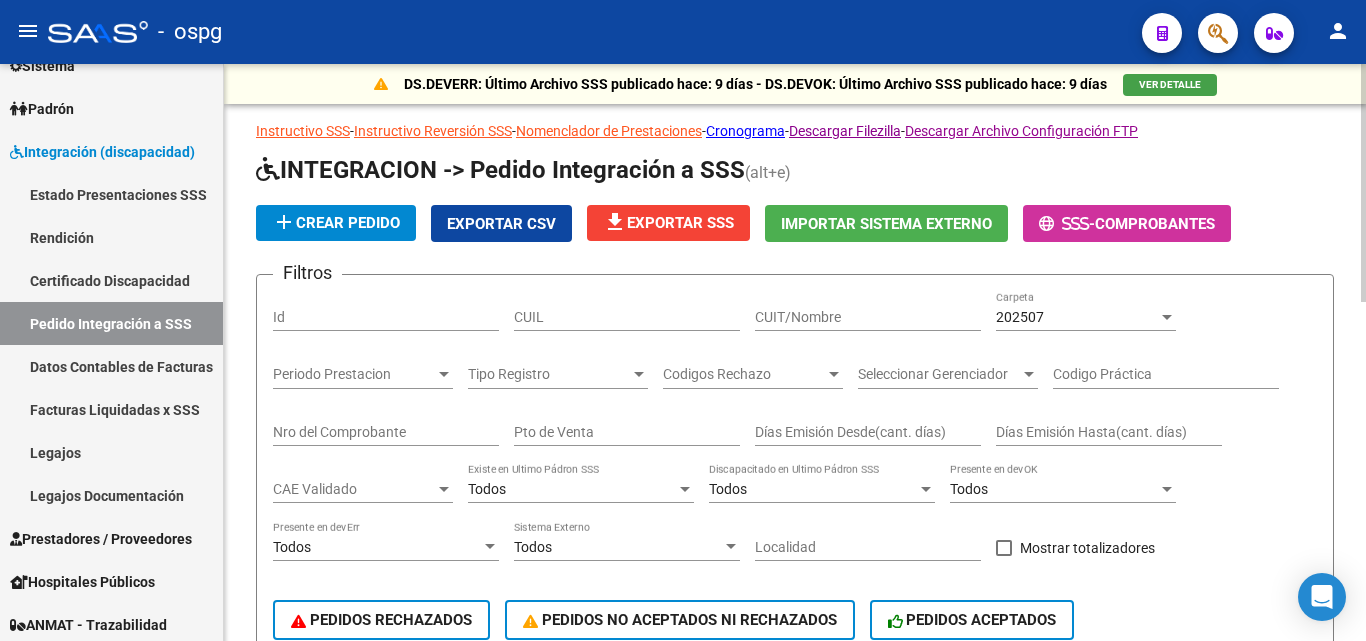 click on "CUIT/Nombre" at bounding box center (868, 317) 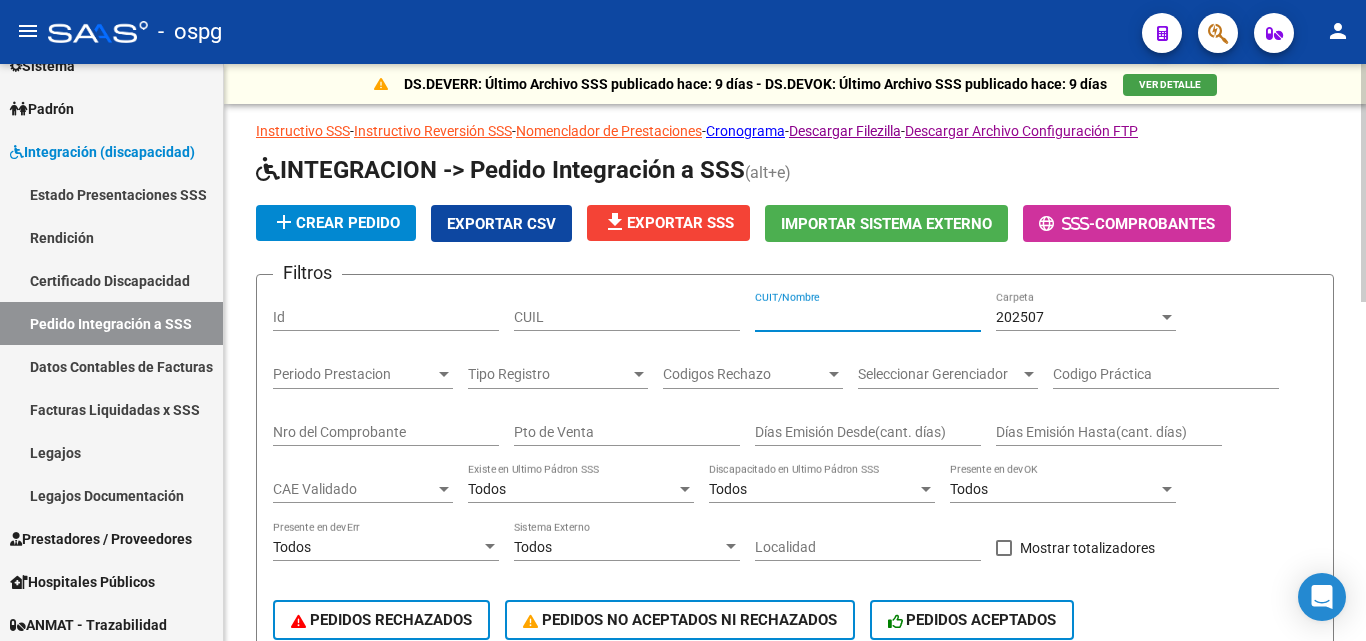 paste on "[NUMBER]" 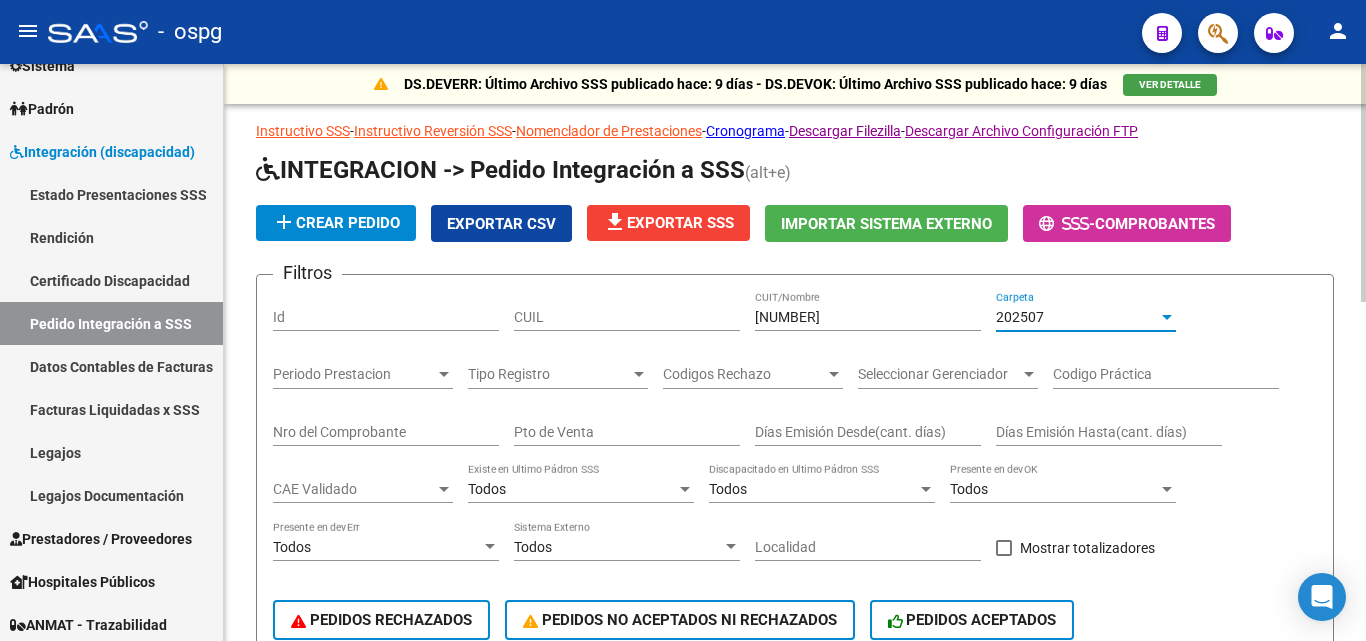 click on "202507" at bounding box center (1020, 317) 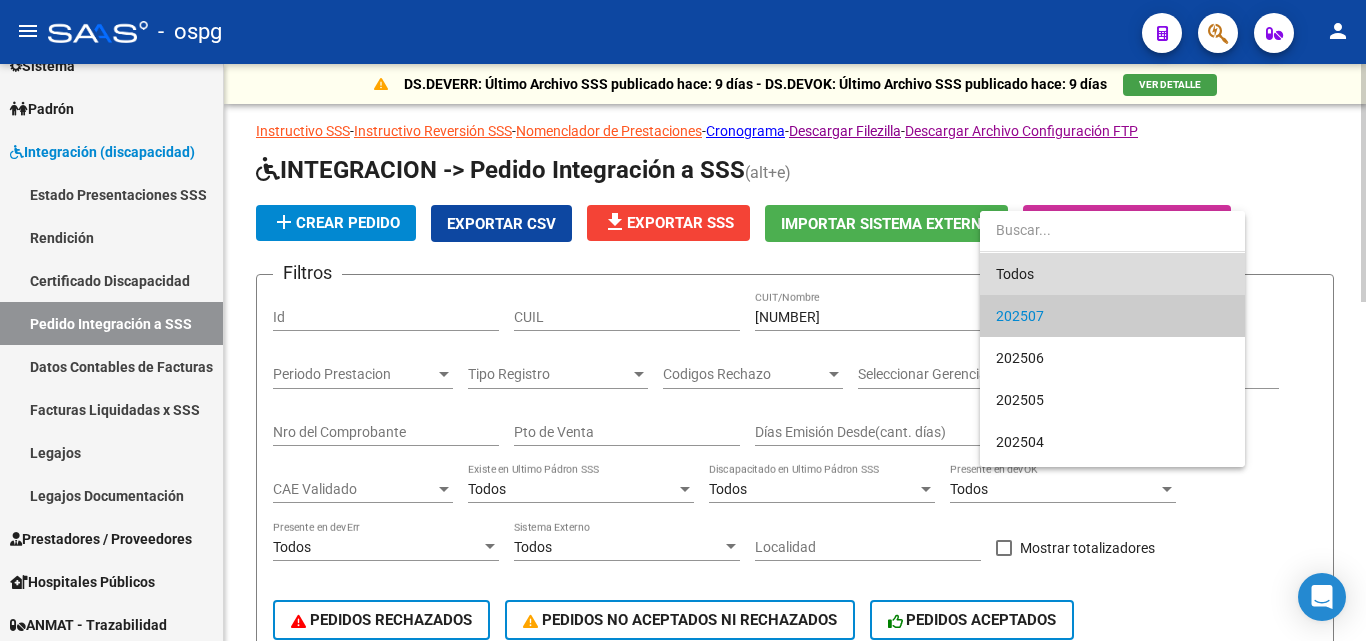 drag, startPoint x: 1027, startPoint y: 269, endPoint x: 582, endPoint y: 416, distance: 468.65125 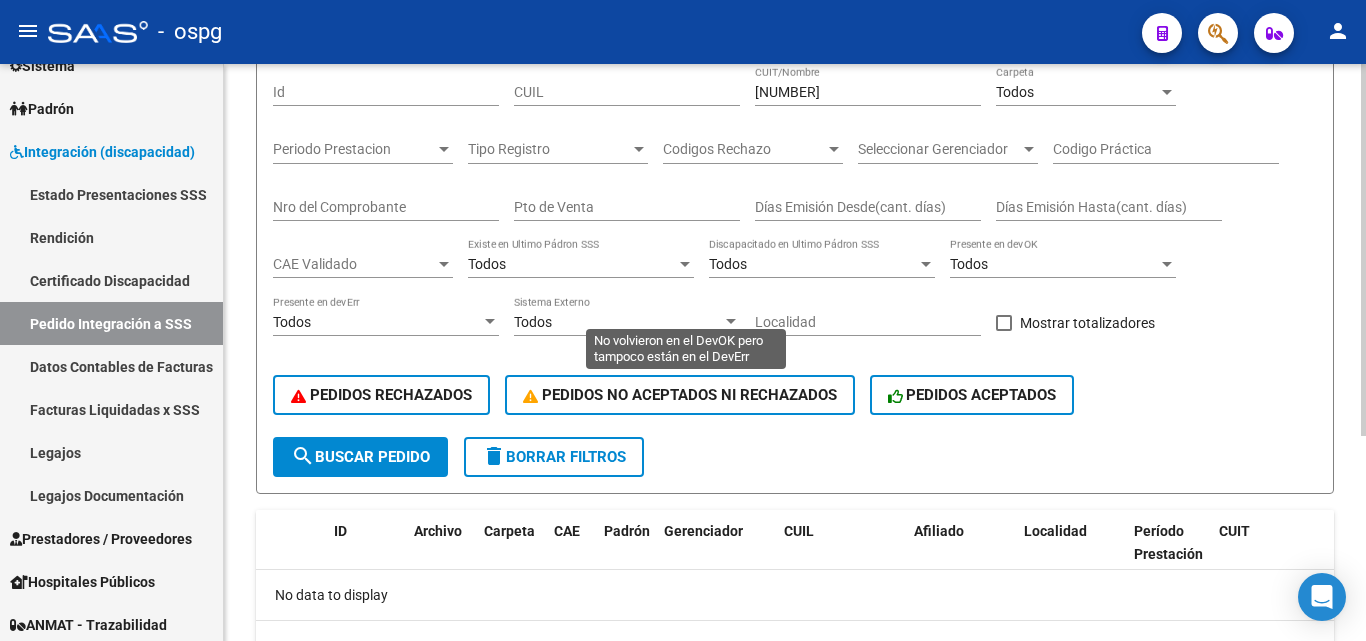 scroll, scrollTop: 118, scrollLeft: 0, axis: vertical 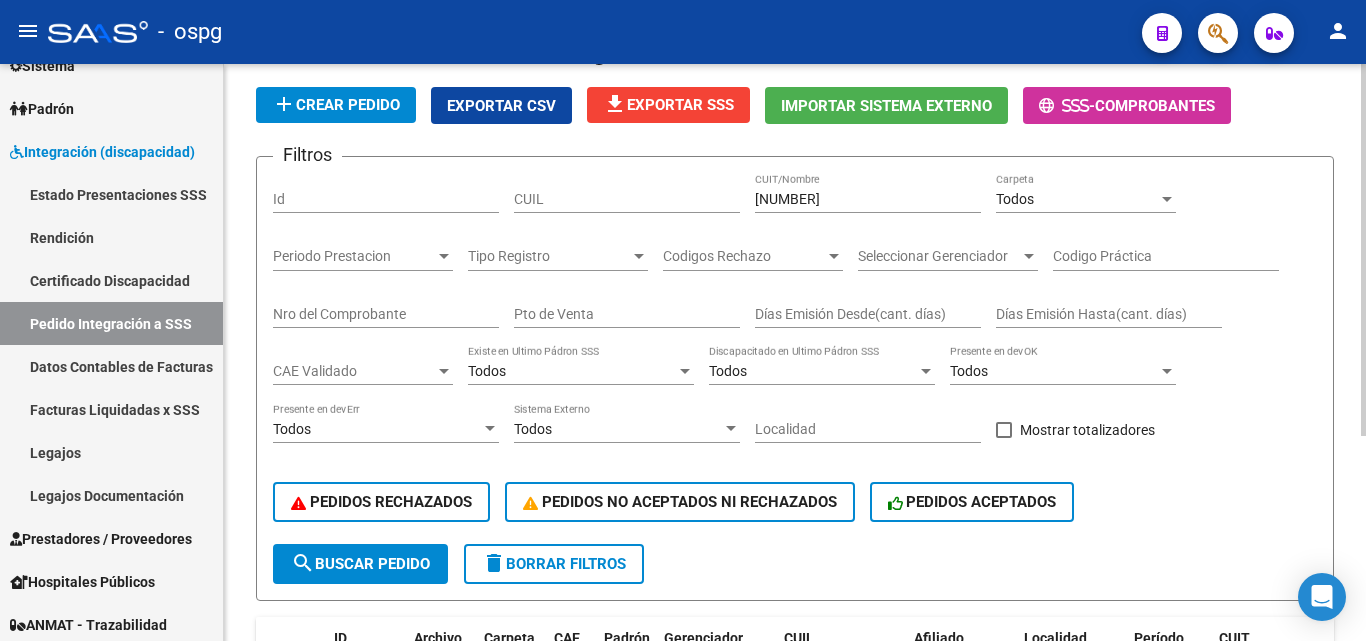 click on "[NUMBER]" at bounding box center (868, 199) 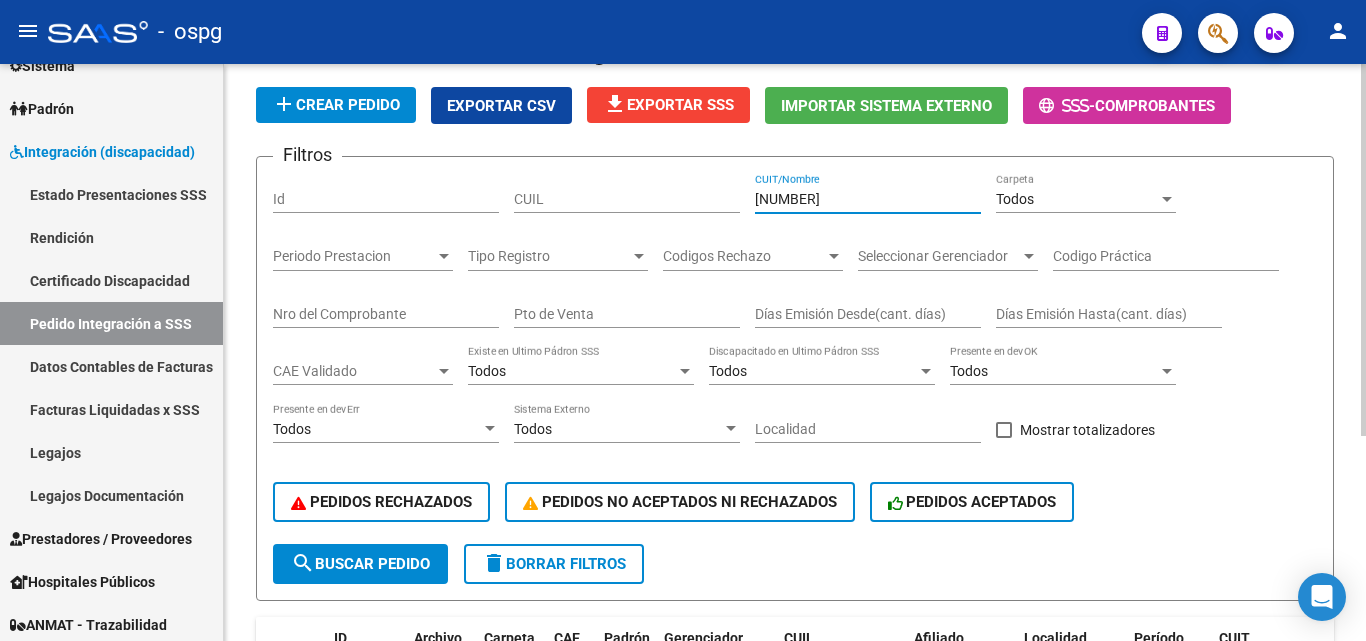 click on "[NUMBER]" at bounding box center [868, 199] 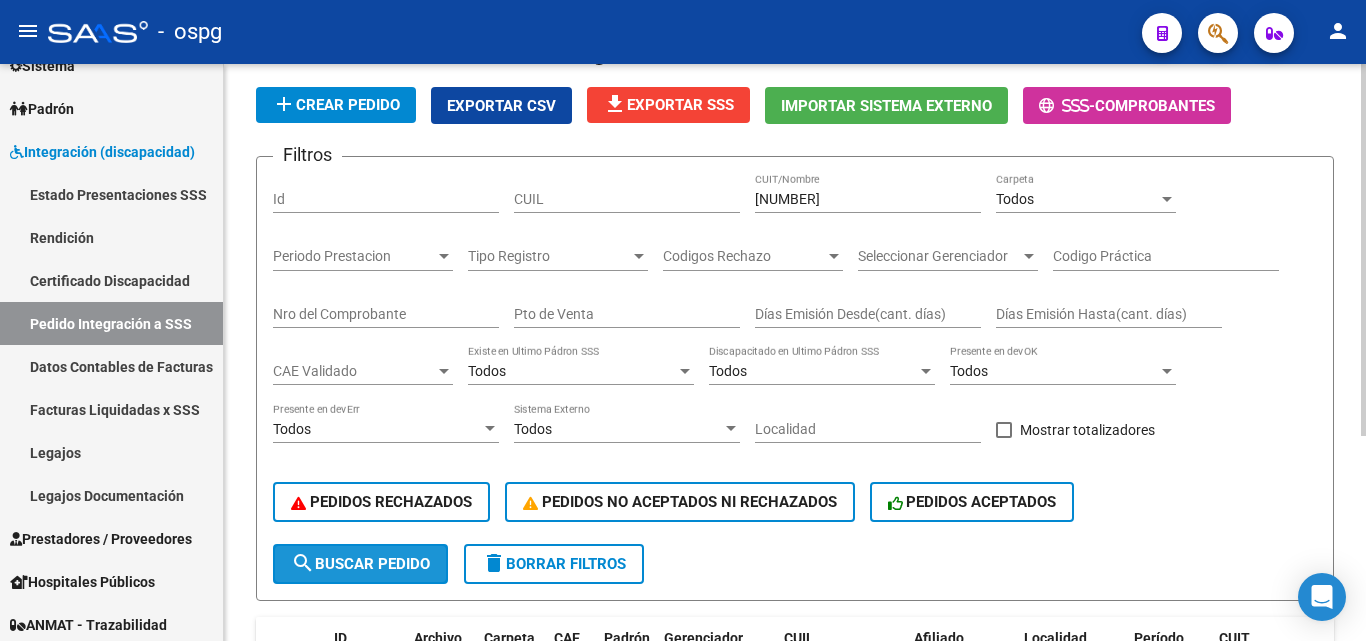 click on "search  Buscar Pedido" 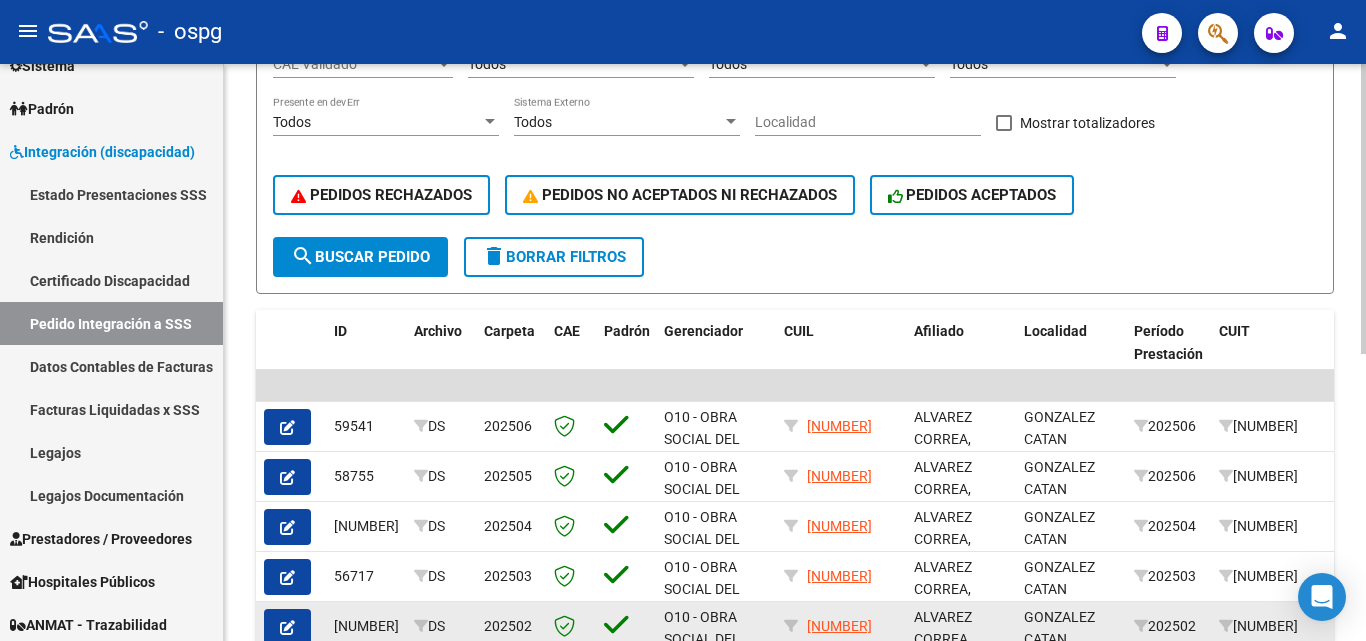 scroll, scrollTop: 518, scrollLeft: 0, axis: vertical 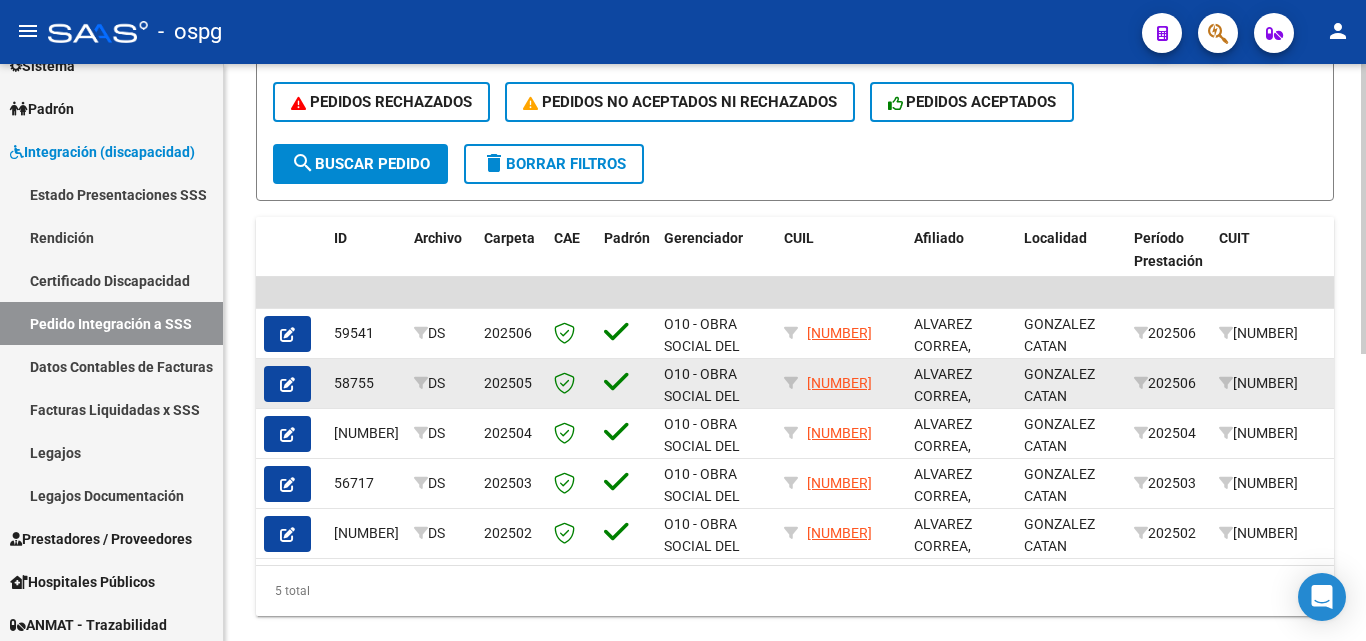 click 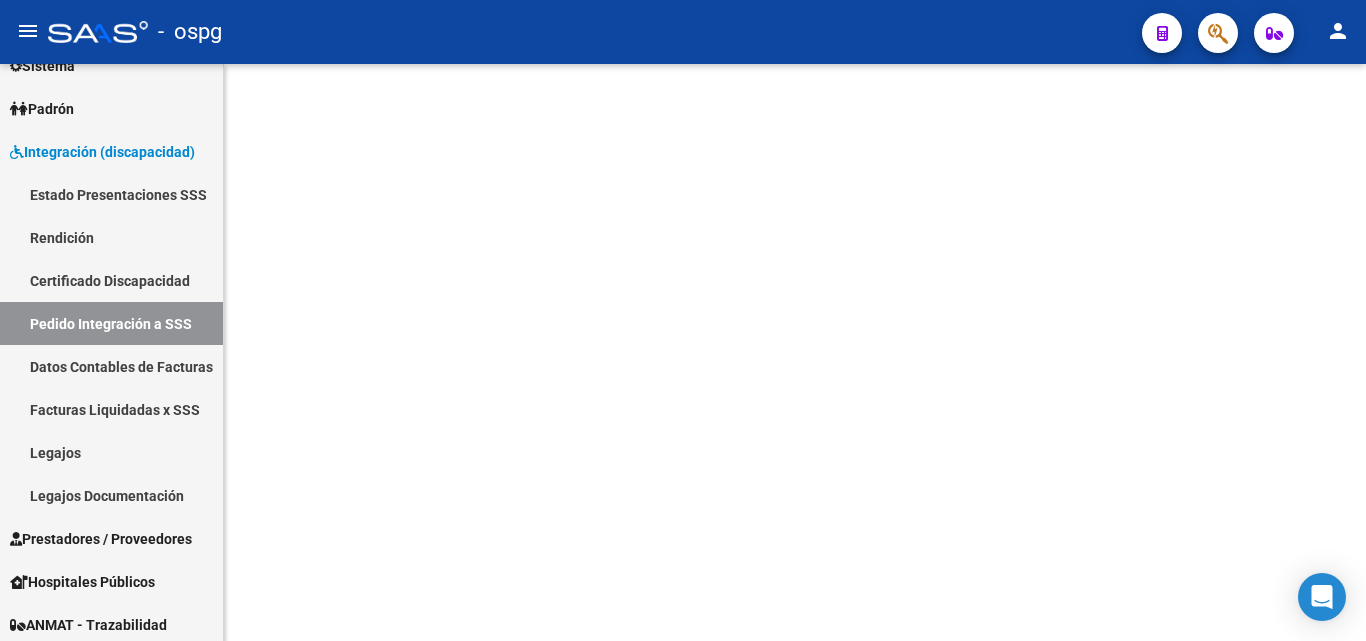 scroll, scrollTop: 0, scrollLeft: 0, axis: both 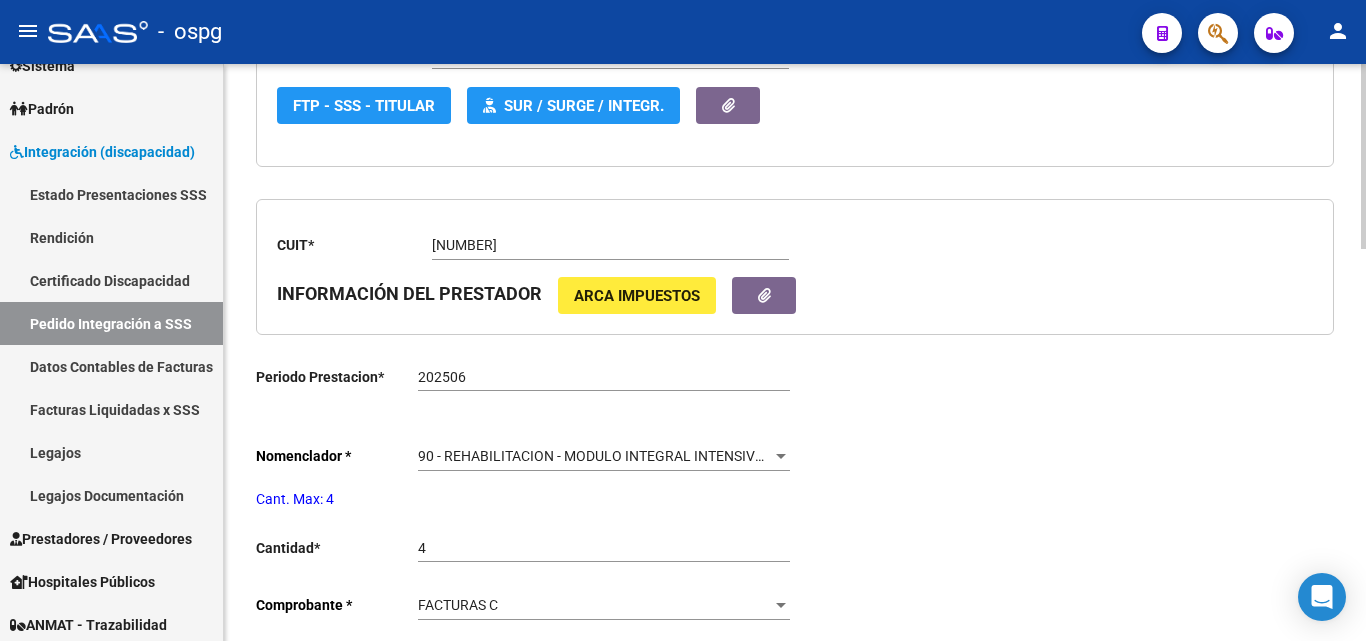 type on "[NUMBER]" 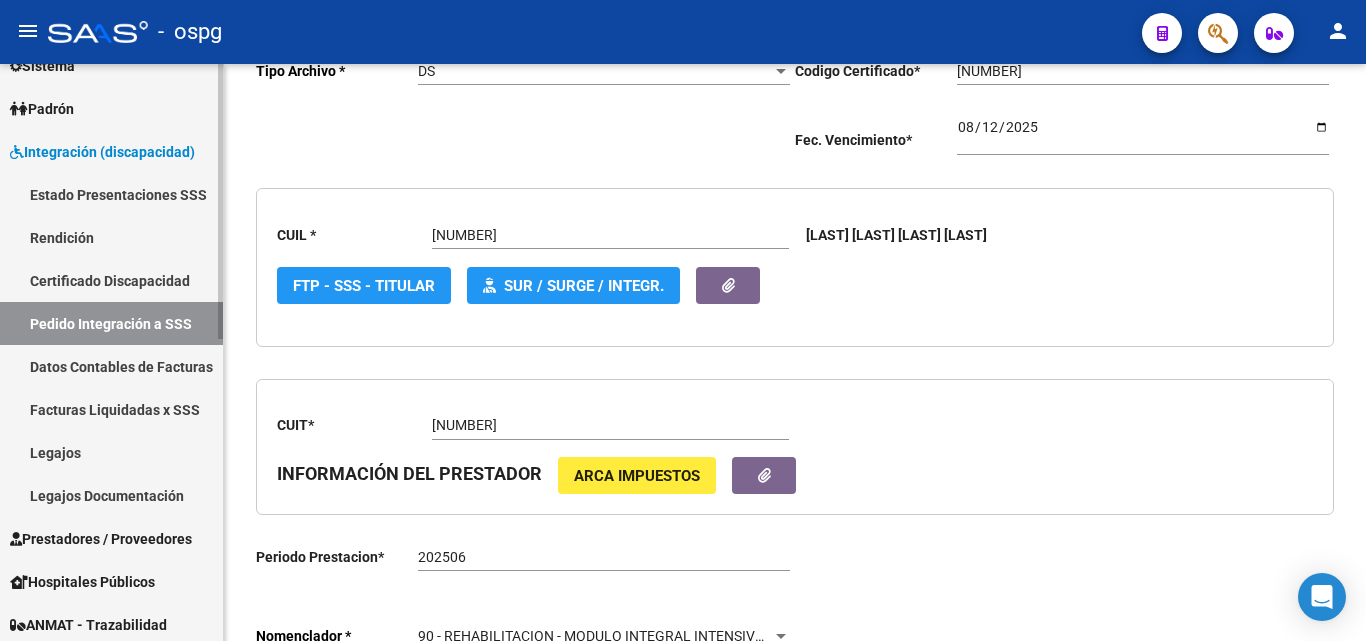 scroll, scrollTop: 419, scrollLeft: 0, axis: vertical 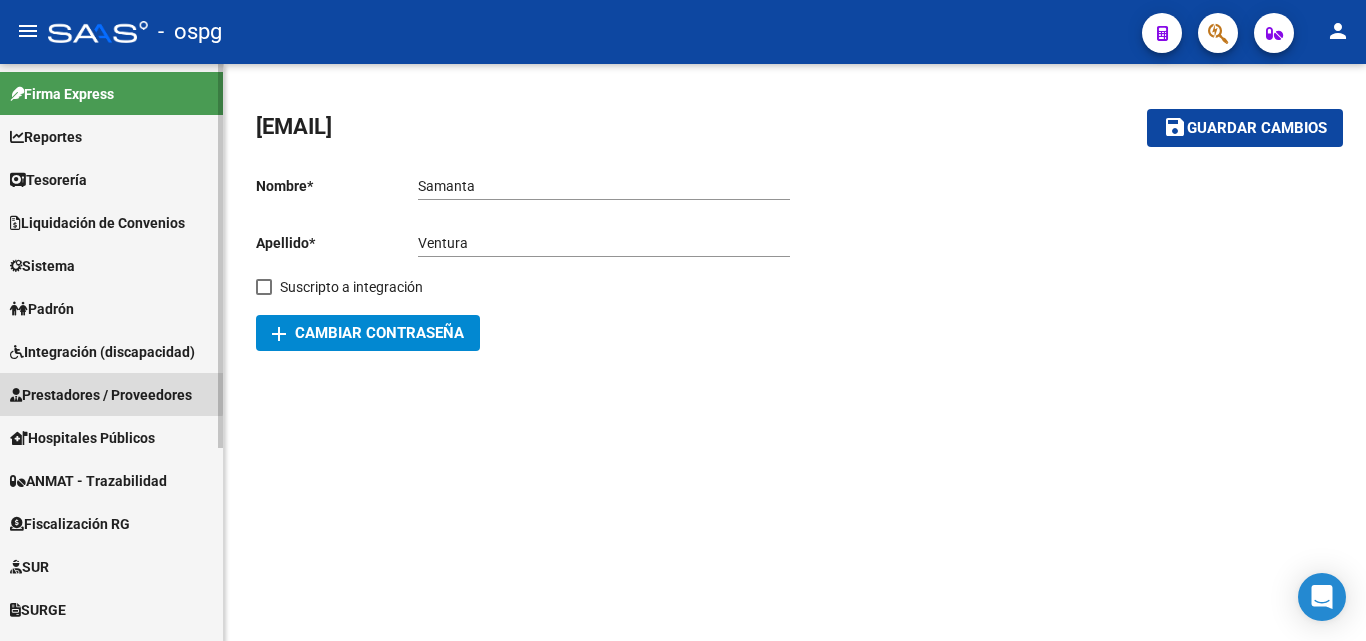 click on "Prestadores / Proveedores" at bounding box center [101, 395] 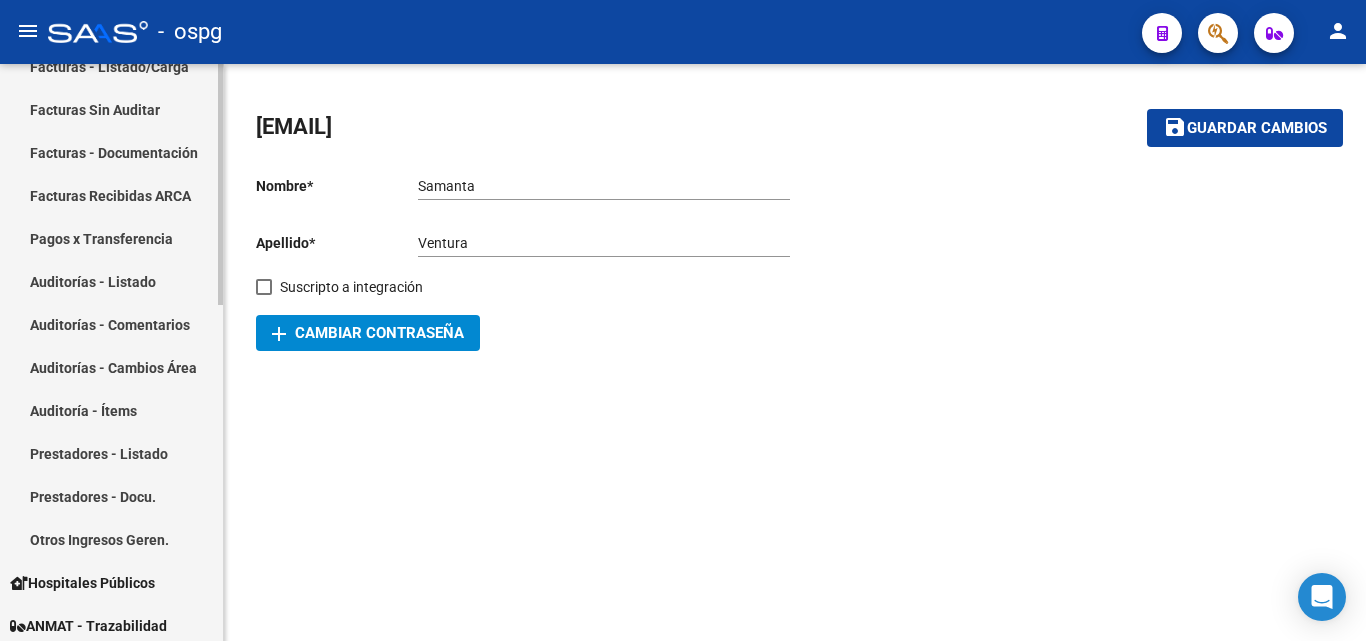 scroll, scrollTop: 400, scrollLeft: 0, axis: vertical 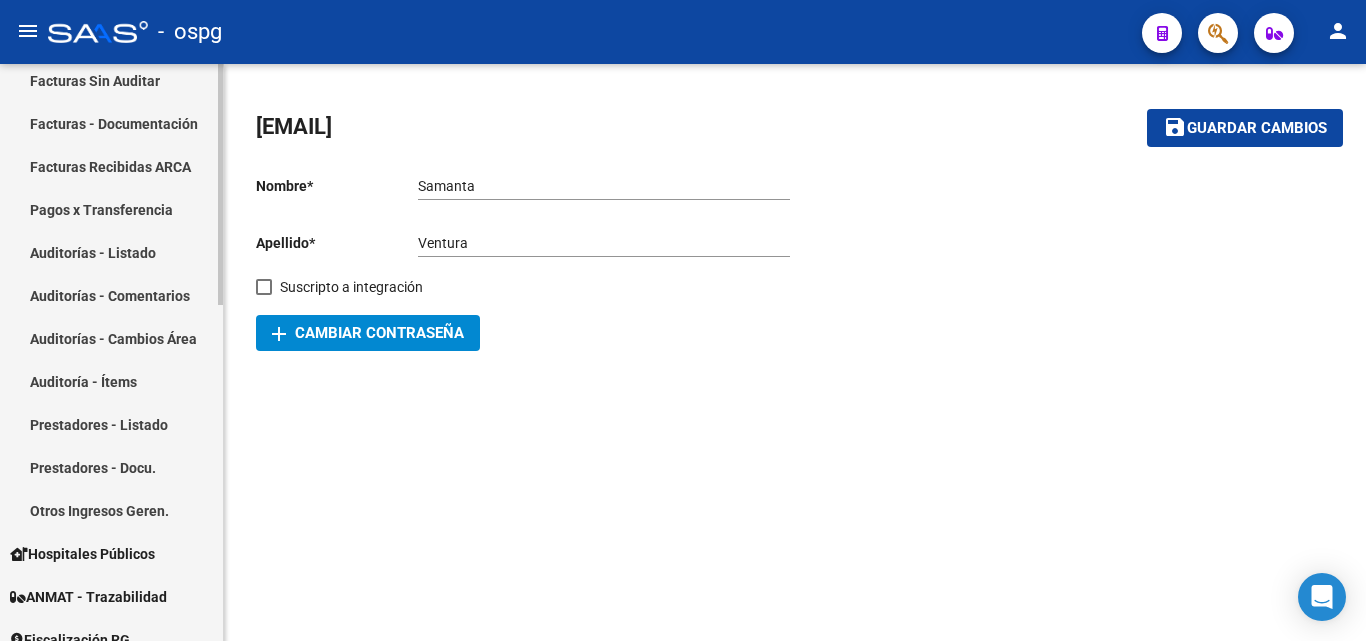 click on "Prestadores - Docu." at bounding box center (111, 467) 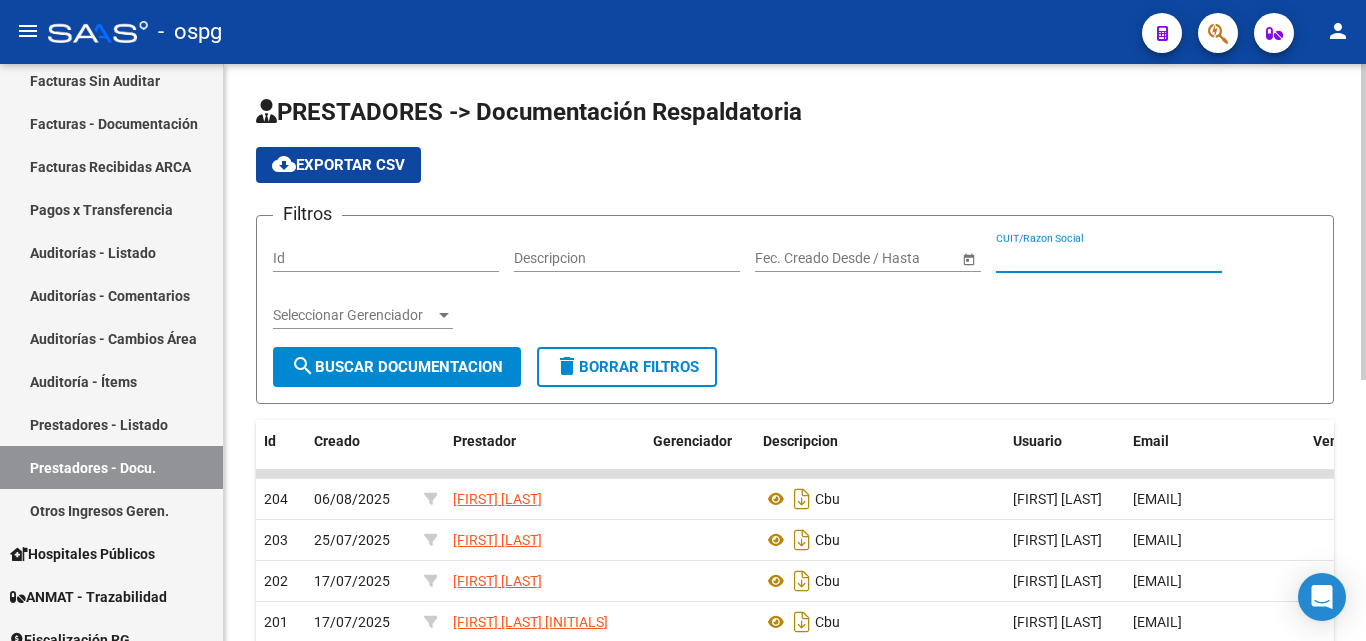 click on "CUIT/Razon Social" at bounding box center (1109, 258) 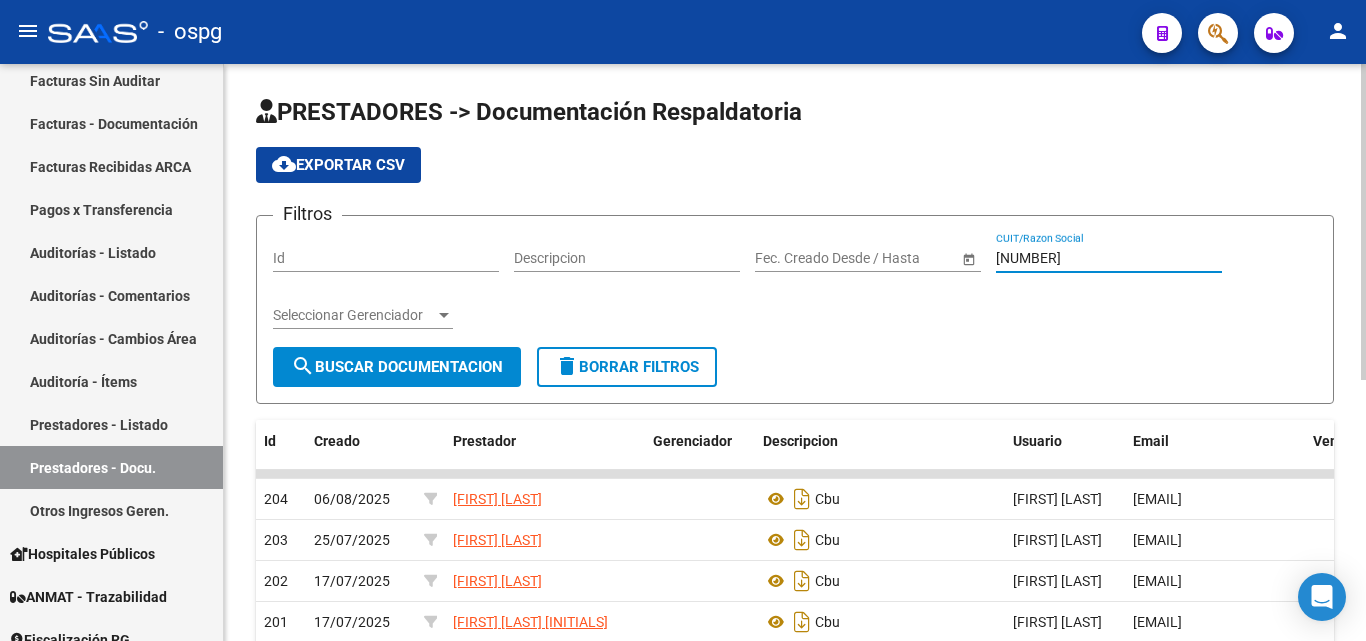 click on "search  Buscar Documentacion" 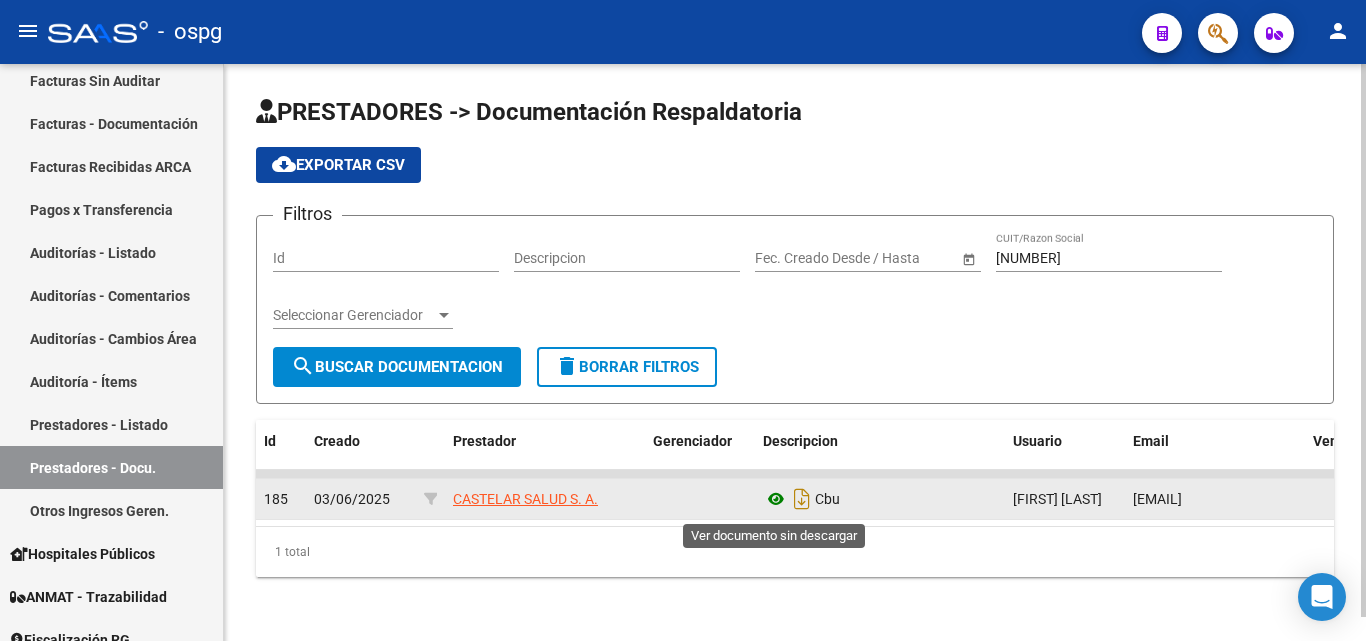 click 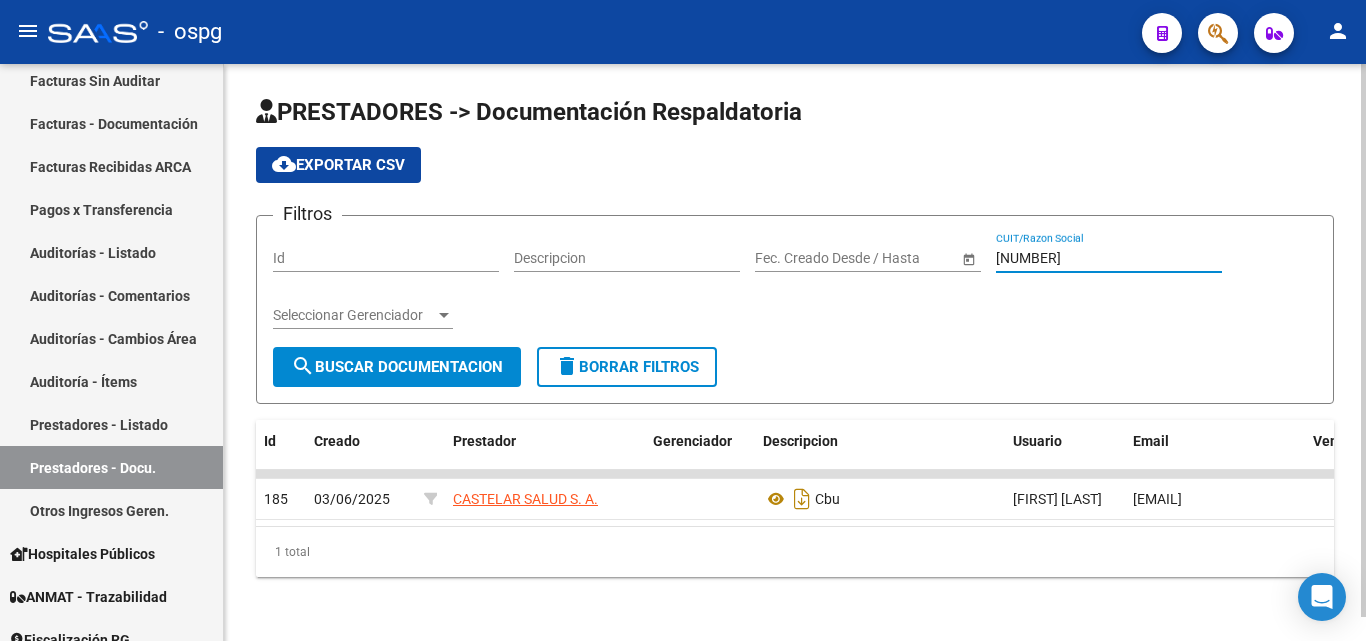 drag, startPoint x: 1138, startPoint y: 258, endPoint x: 861, endPoint y: 248, distance: 277.18045 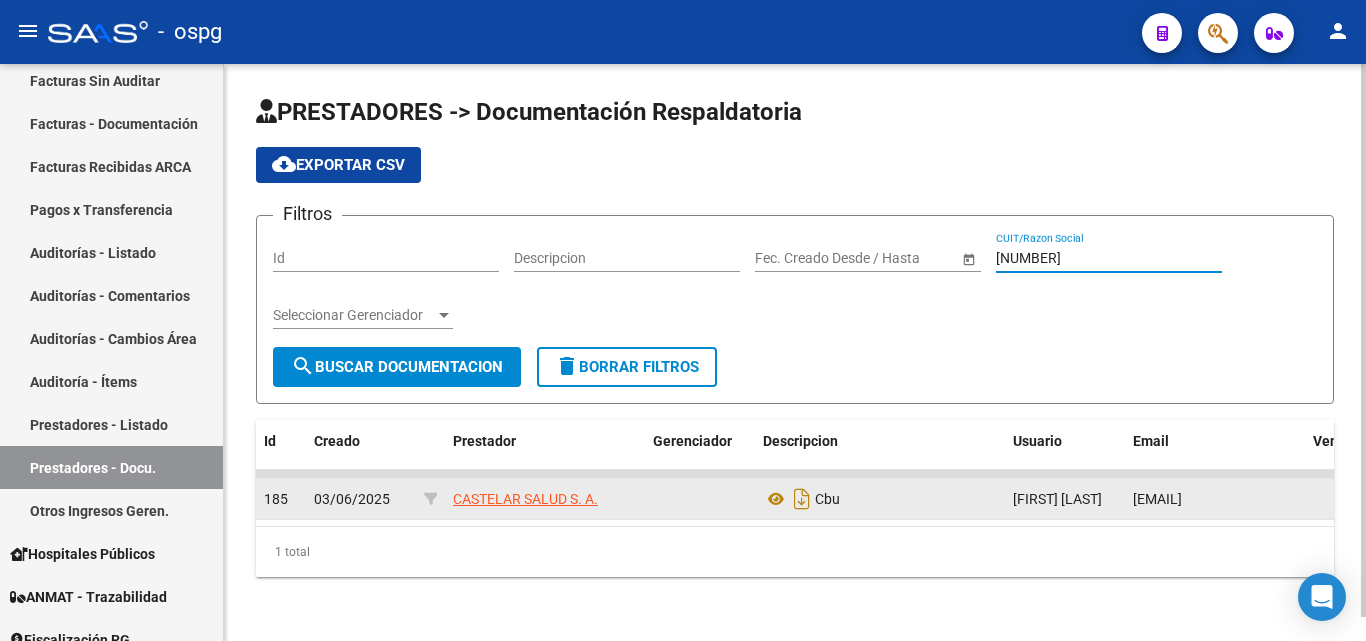 paste on "4792675" 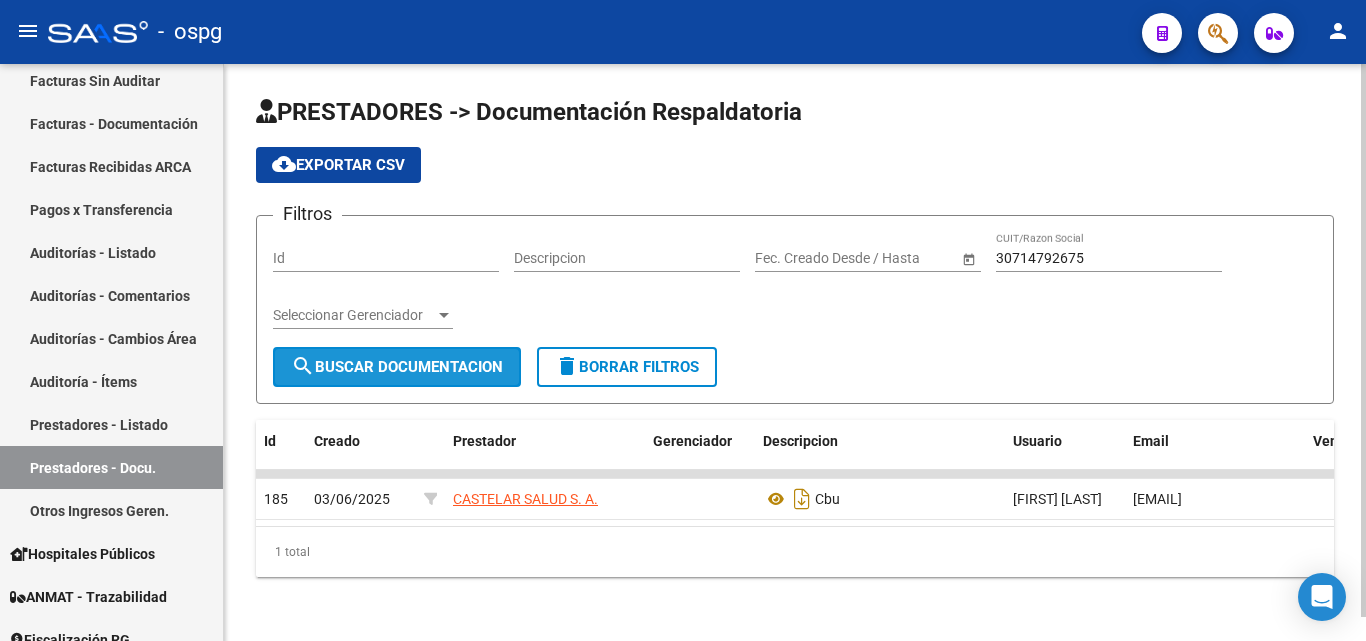 click on "search  Buscar Documentacion" 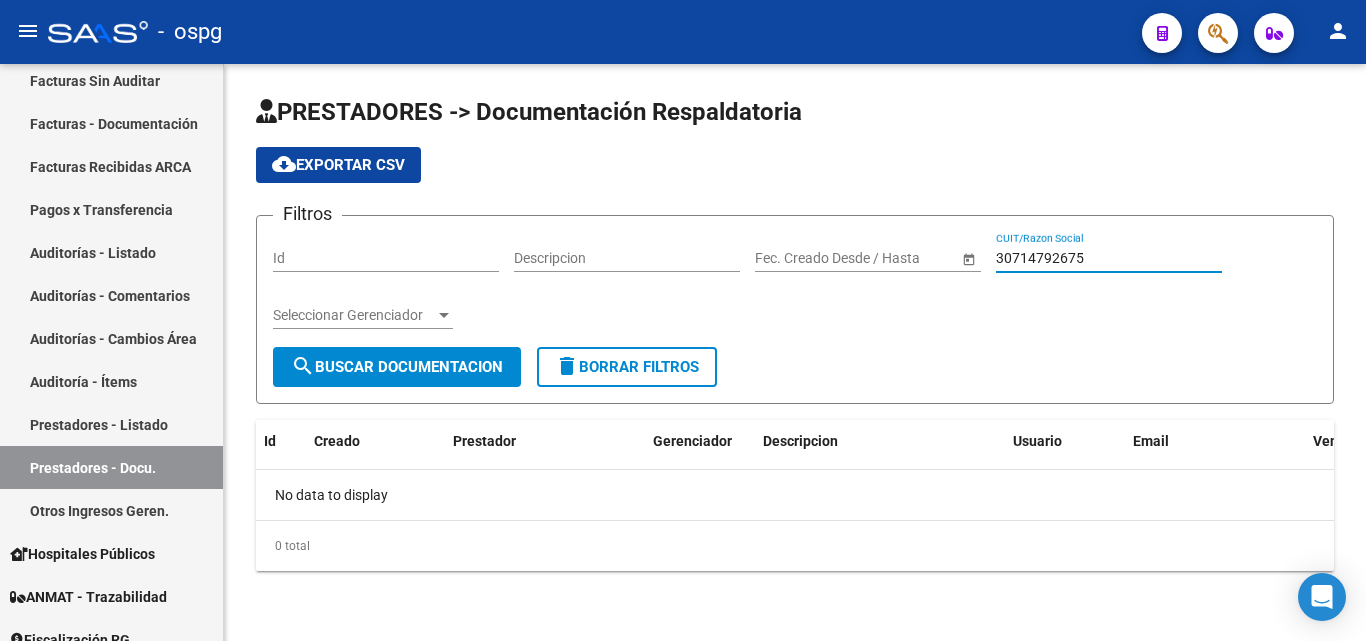 drag, startPoint x: 1163, startPoint y: 252, endPoint x: 888, endPoint y: 252, distance: 275 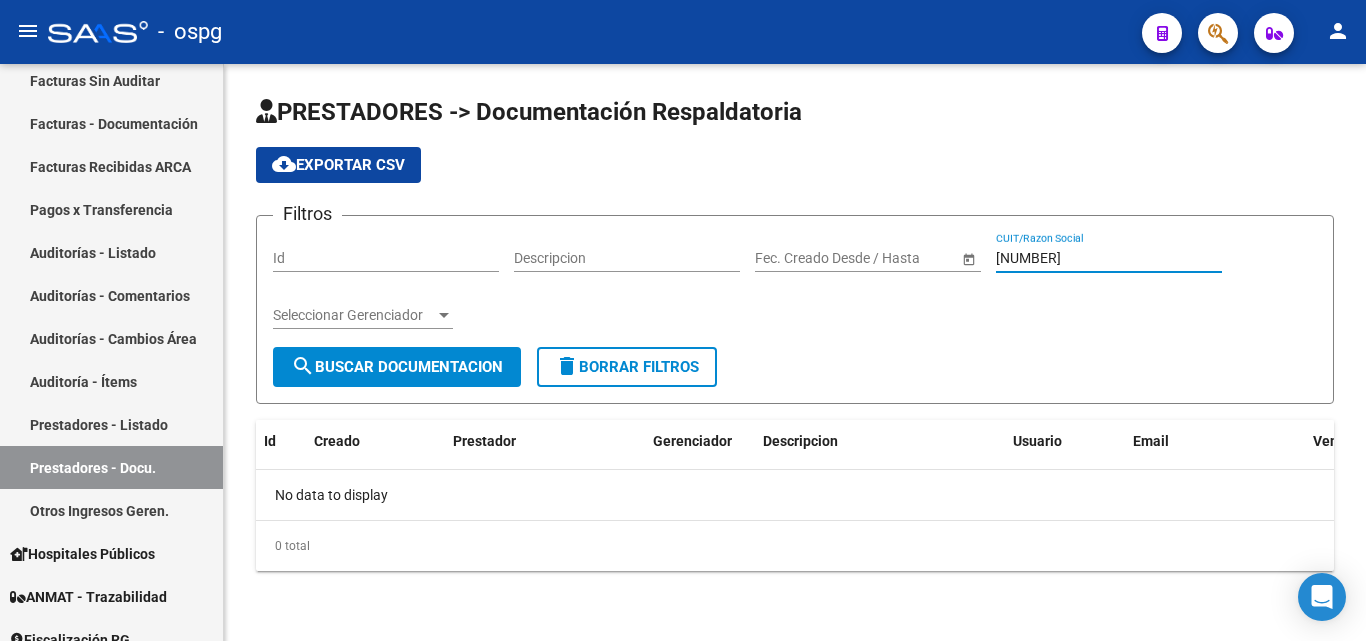 click on "search  Buscar Documentacion" 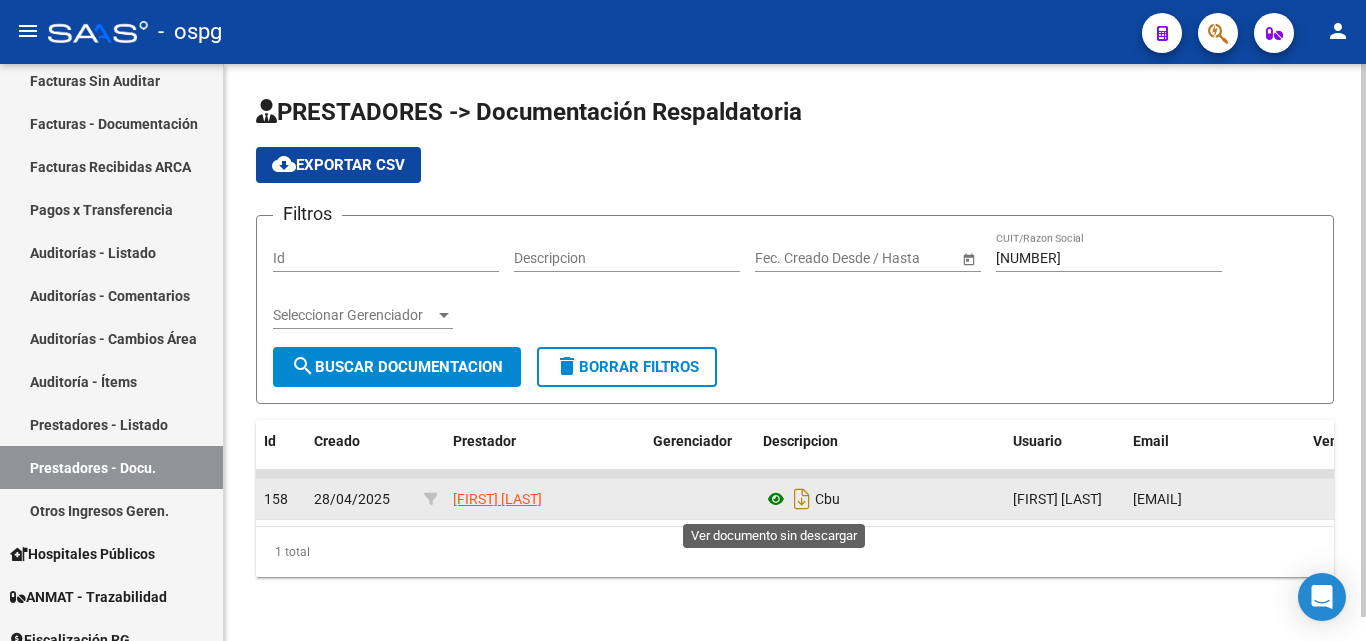 click 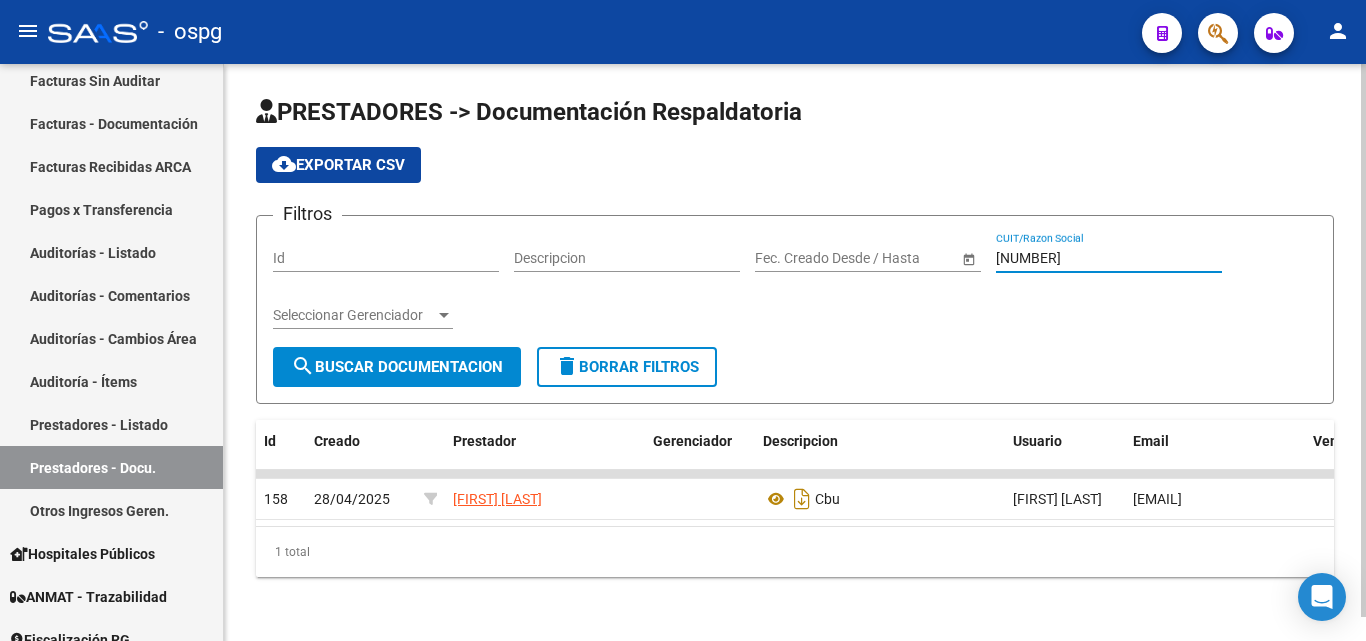 drag, startPoint x: 1097, startPoint y: 251, endPoint x: 846, endPoint y: 254, distance: 251.01793 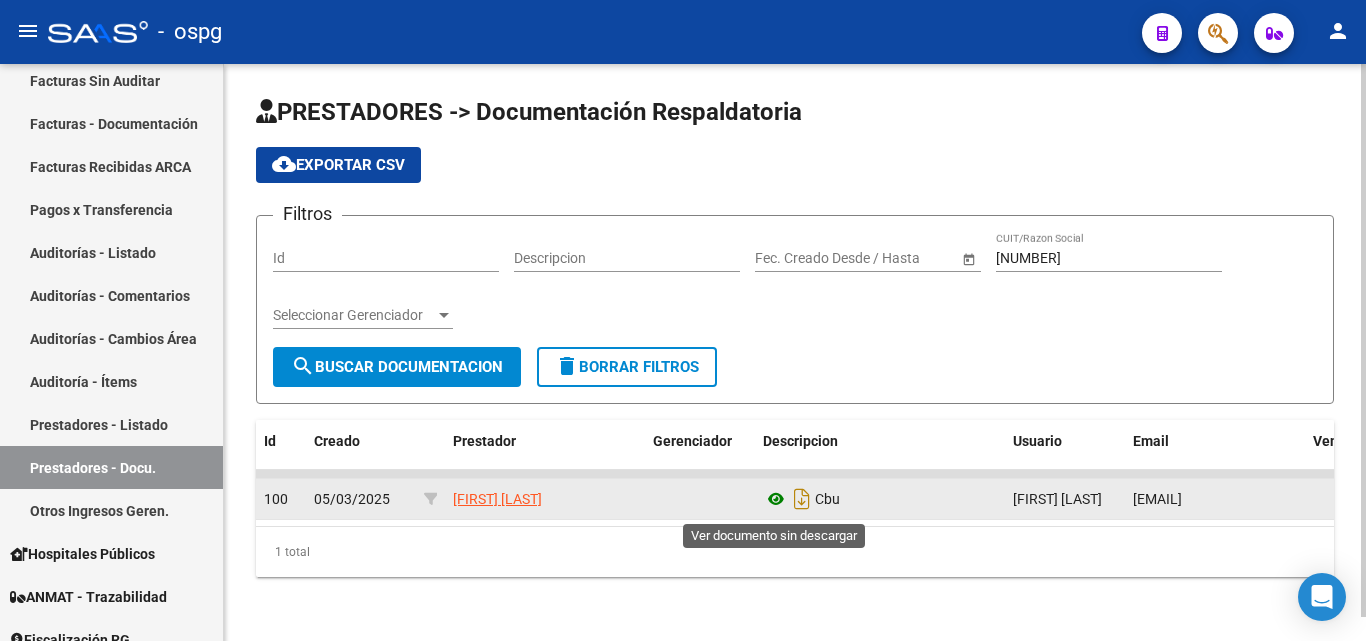 click 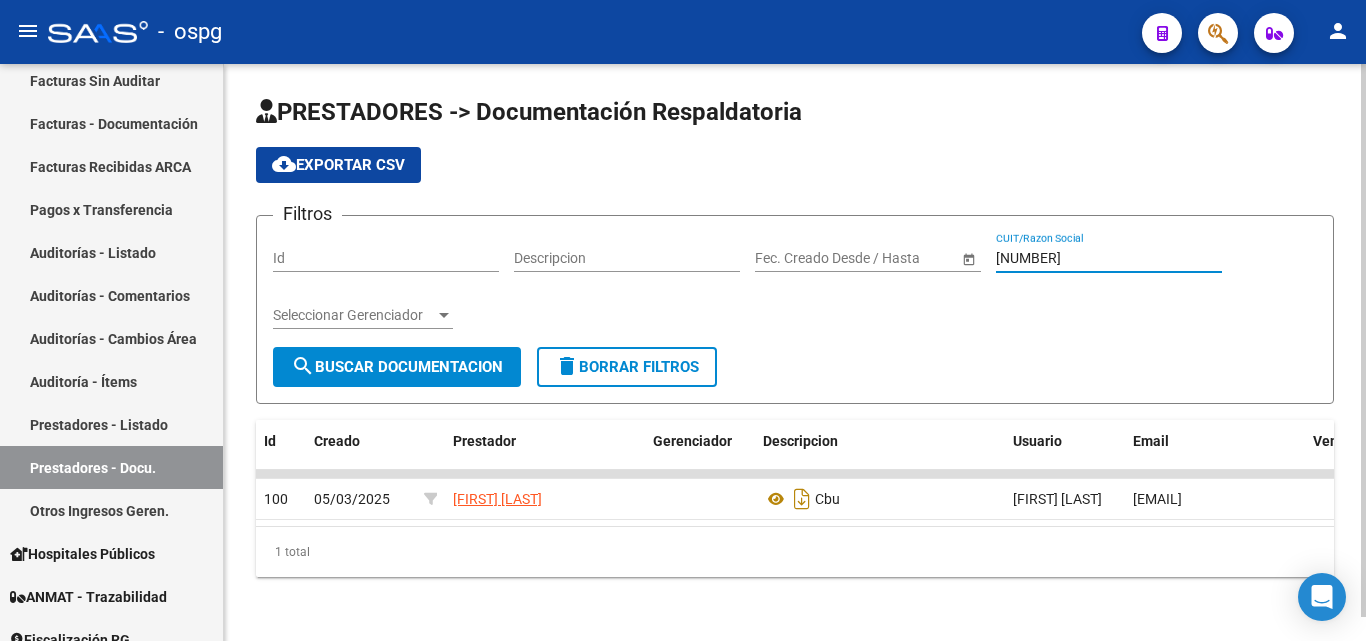 drag, startPoint x: 1099, startPoint y: 254, endPoint x: 894, endPoint y: 254, distance: 205 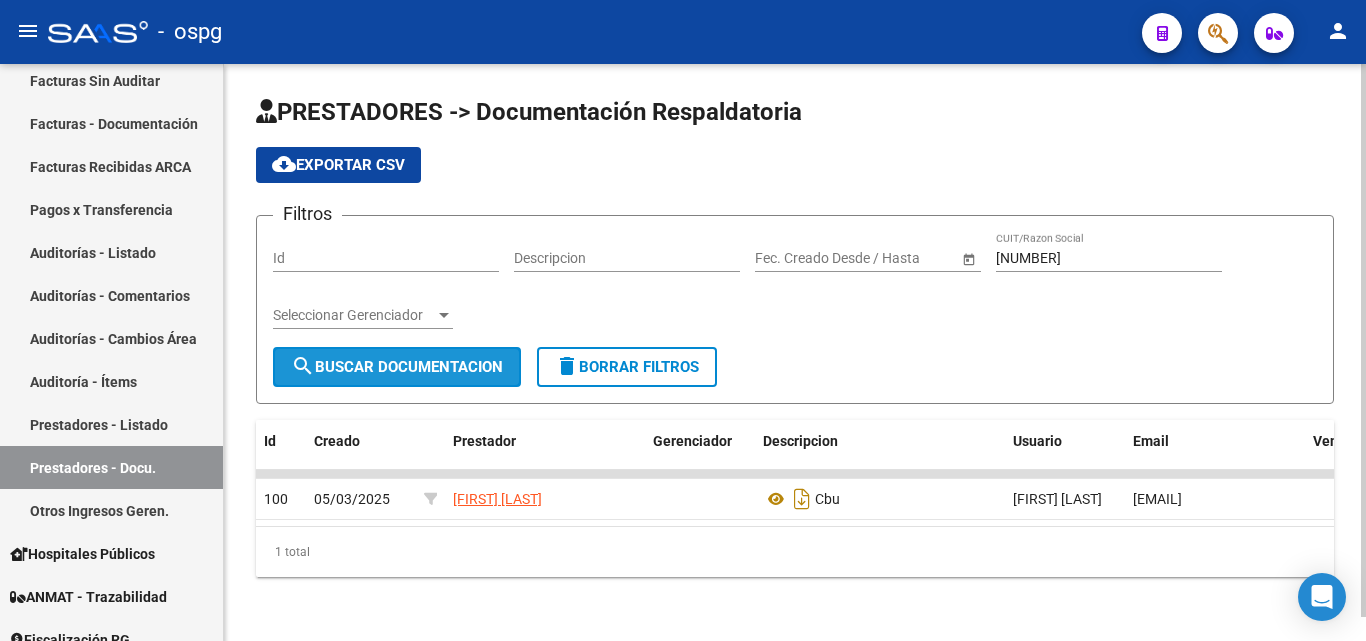 click on "search  Buscar Documentacion" 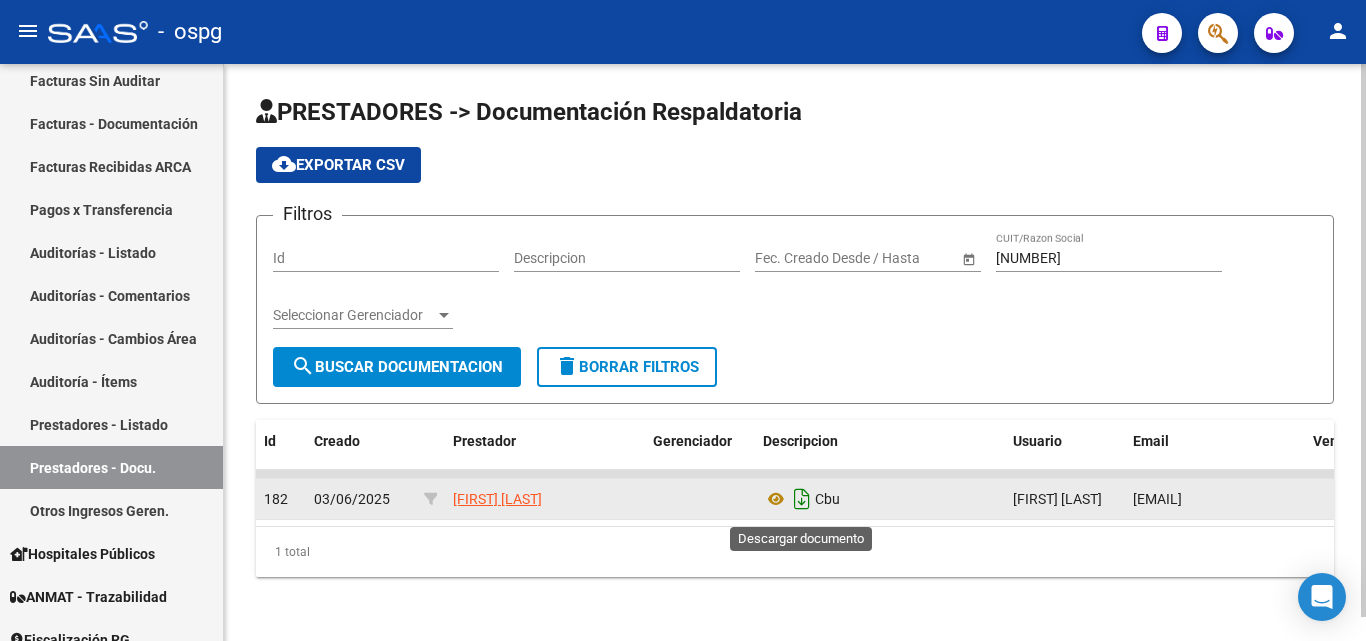 click 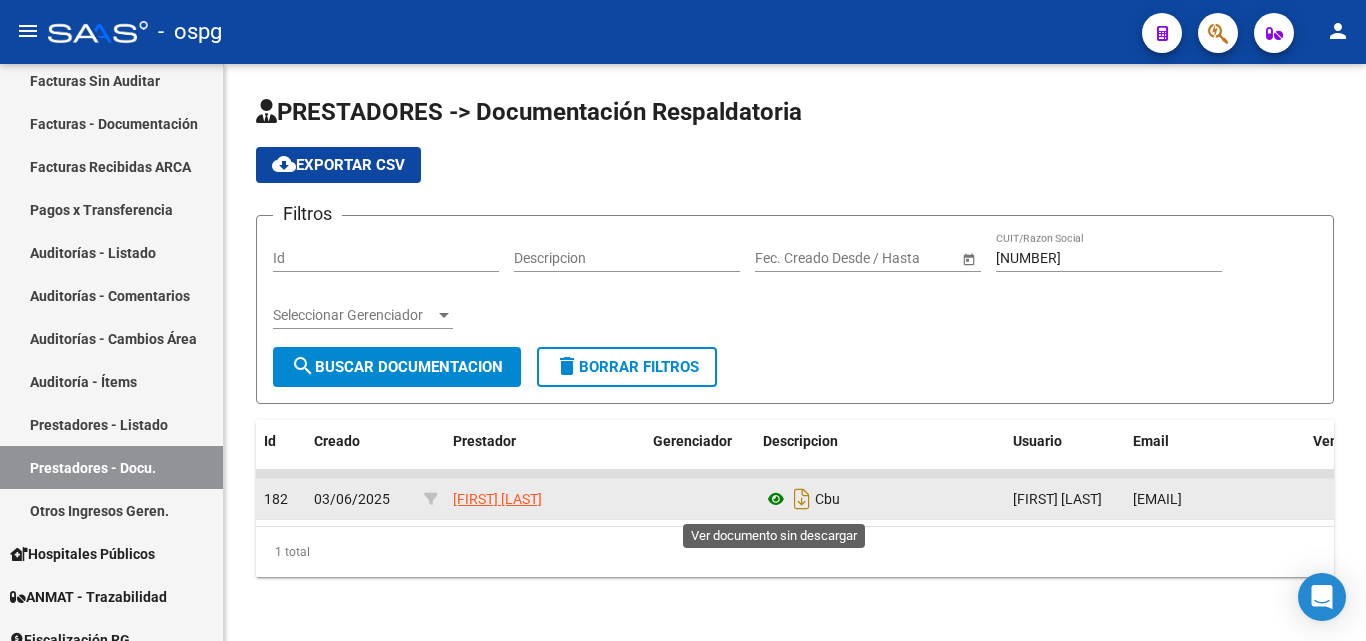 click 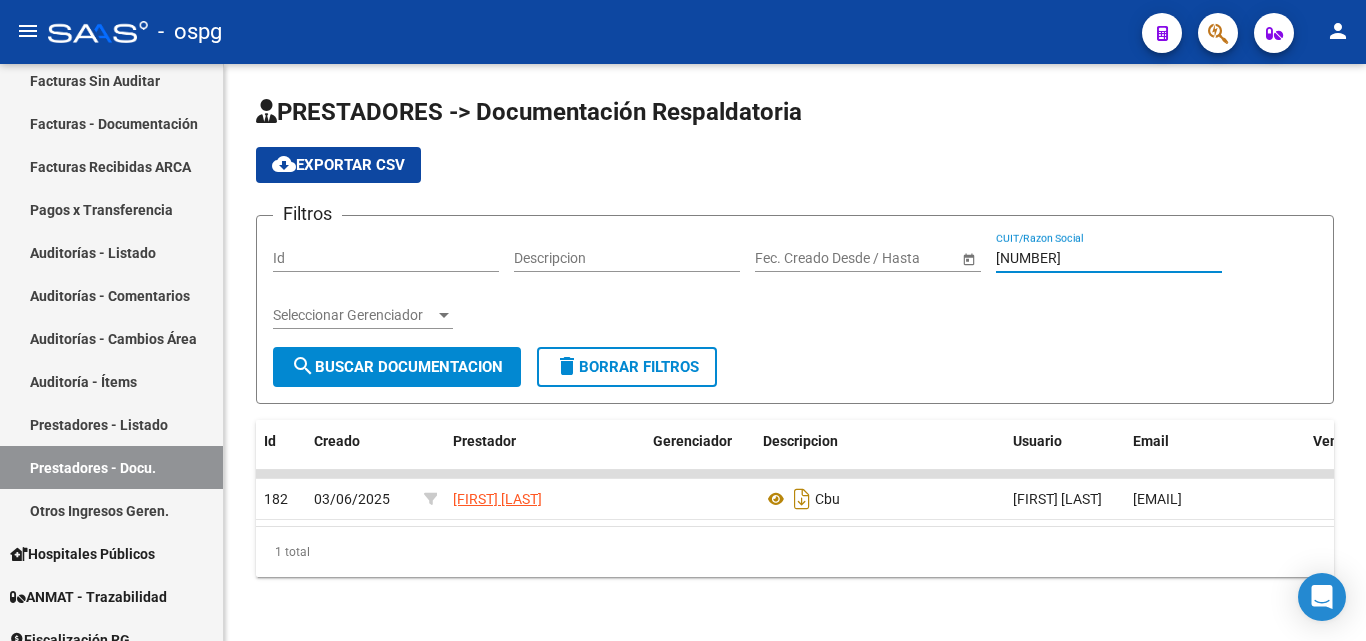 drag, startPoint x: 1092, startPoint y: 250, endPoint x: 880, endPoint y: 247, distance: 212.02122 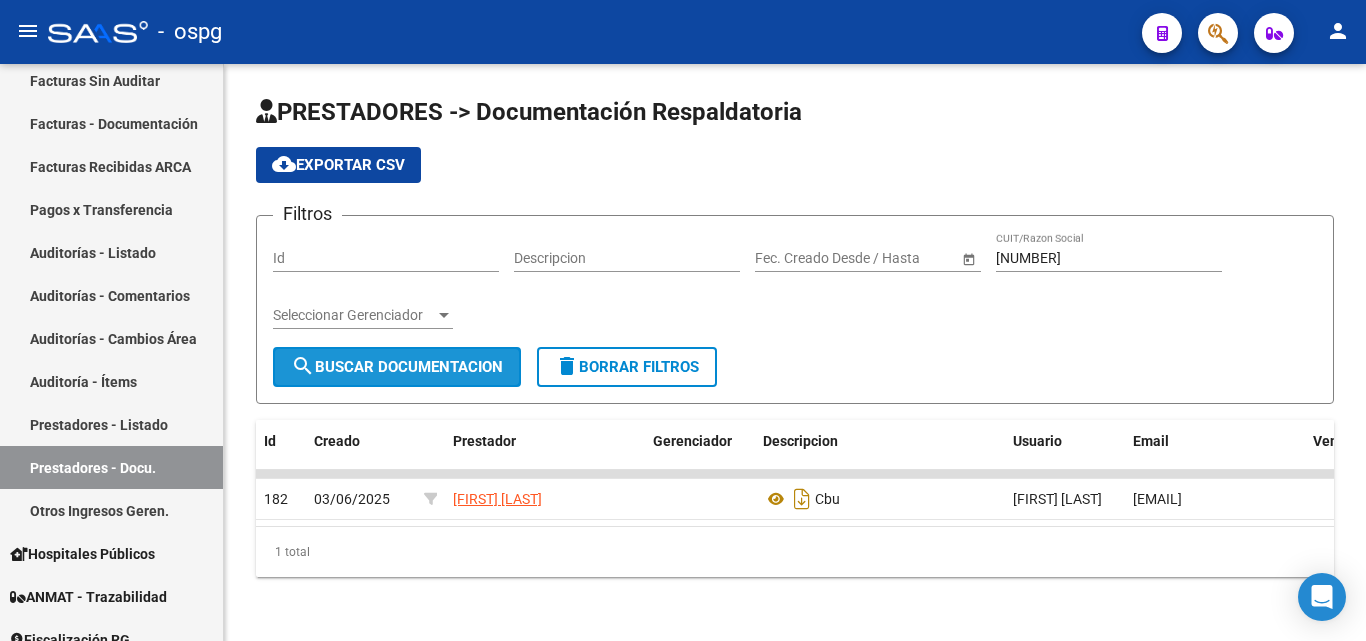click on "search  Buscar Documentacion" 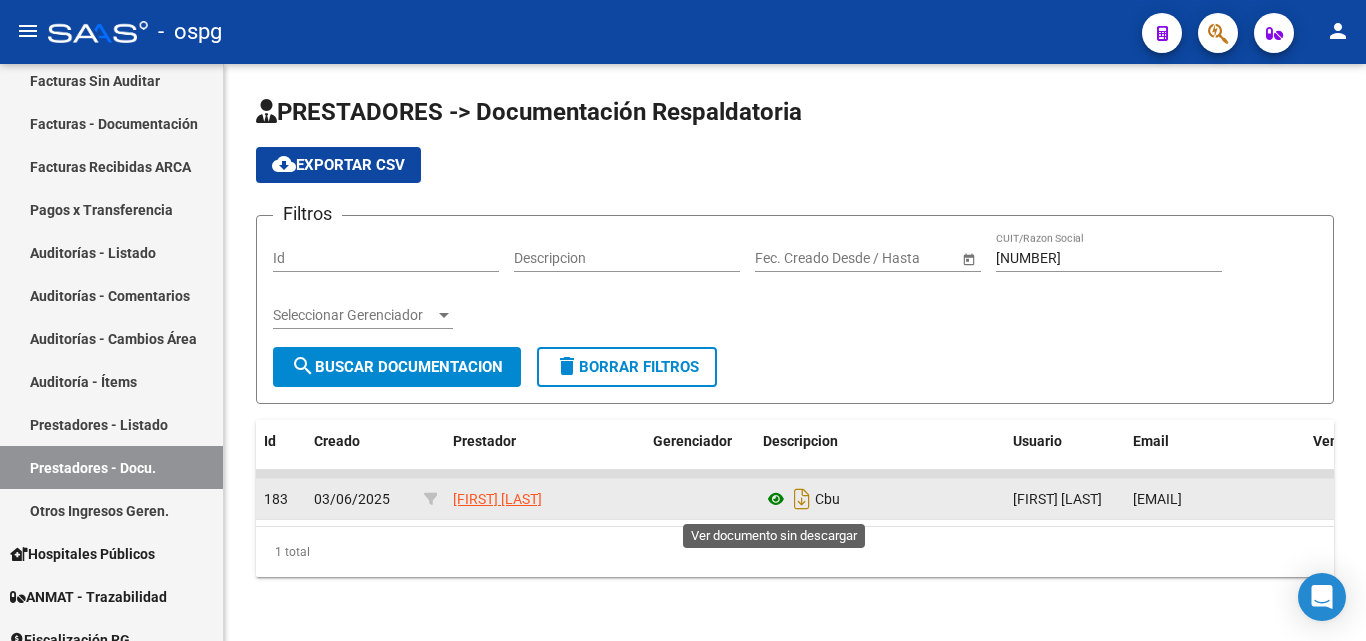 click 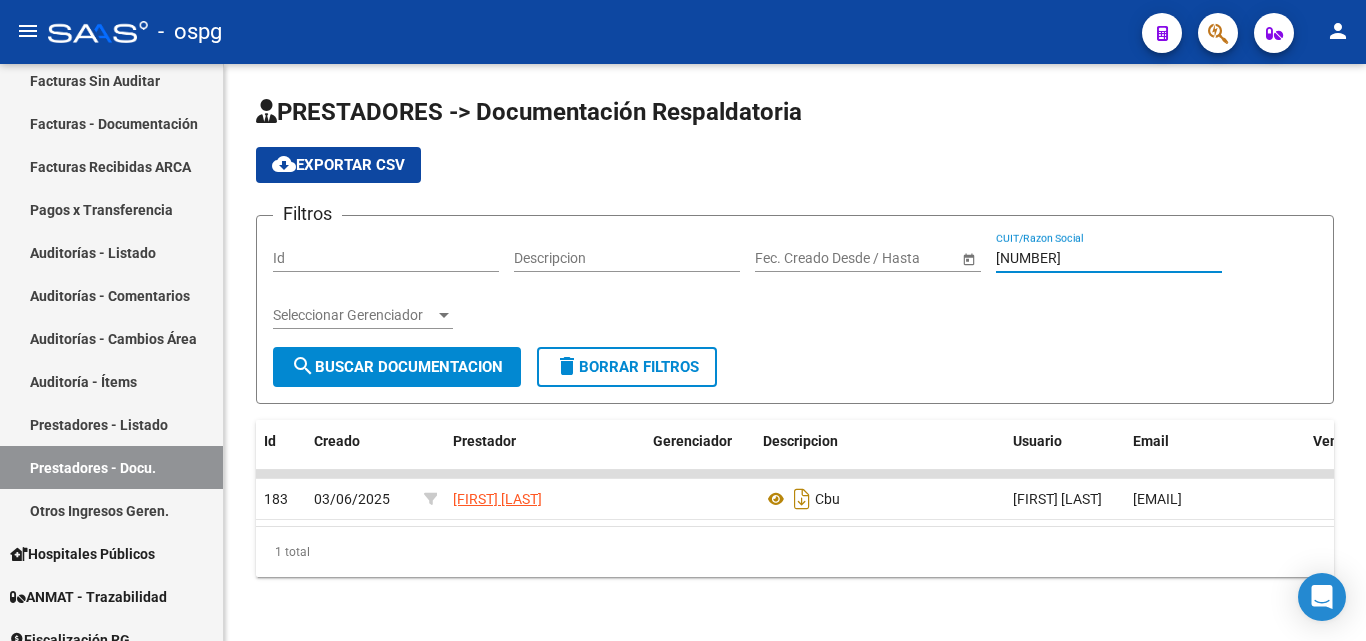 drag, startPoint x: 1035, startPoint y: 252, endPoint x: 713, endPoint y: 301, distance: 325.7069 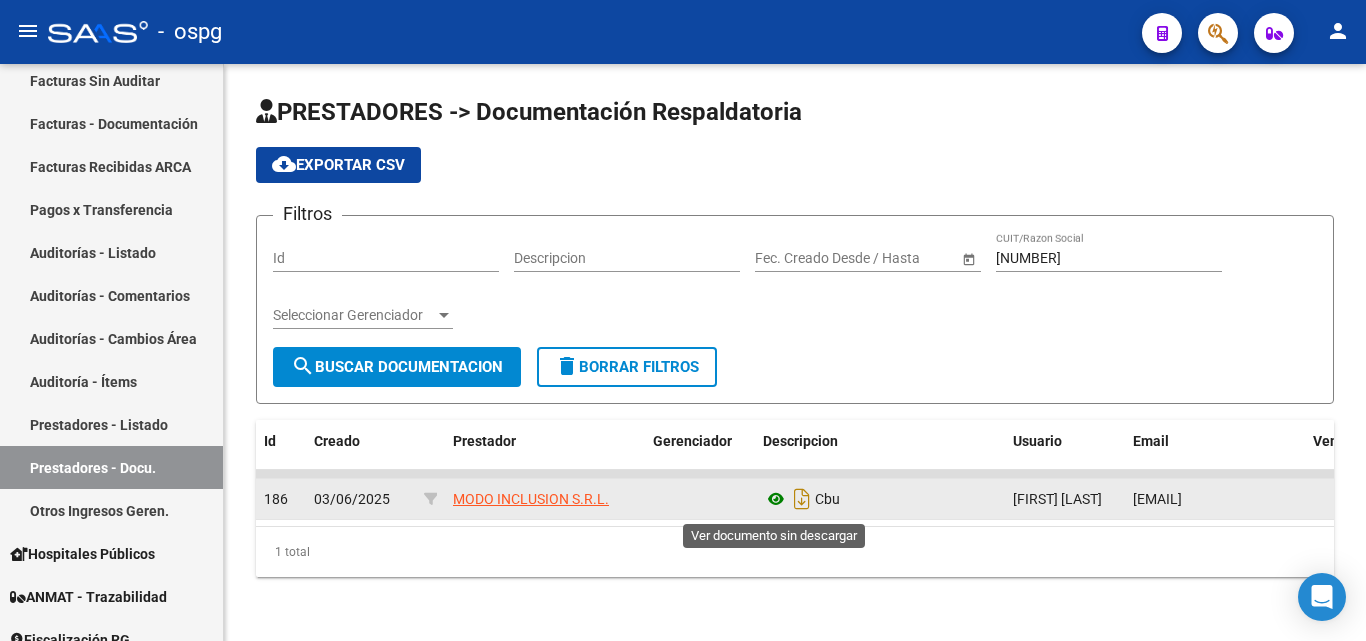click 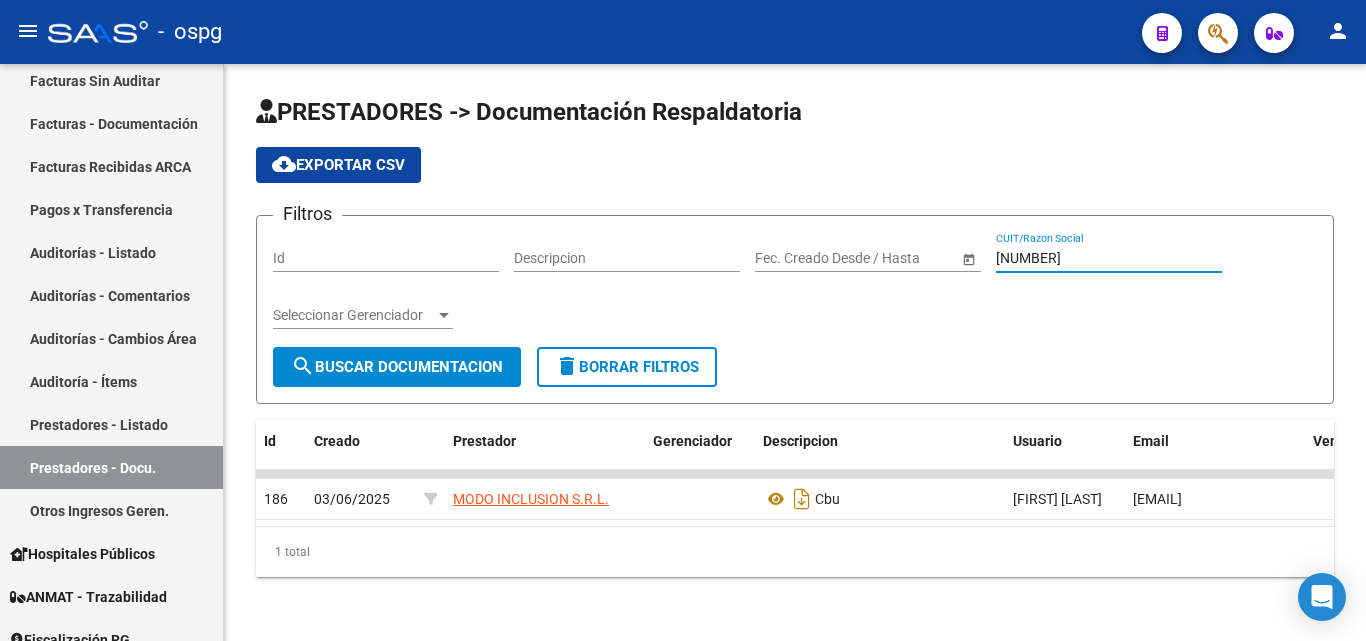 drag, startPoint x: 1132, startPoint y: 252, endPoint x: 776, endPoint y: 262, distance: 356.1404 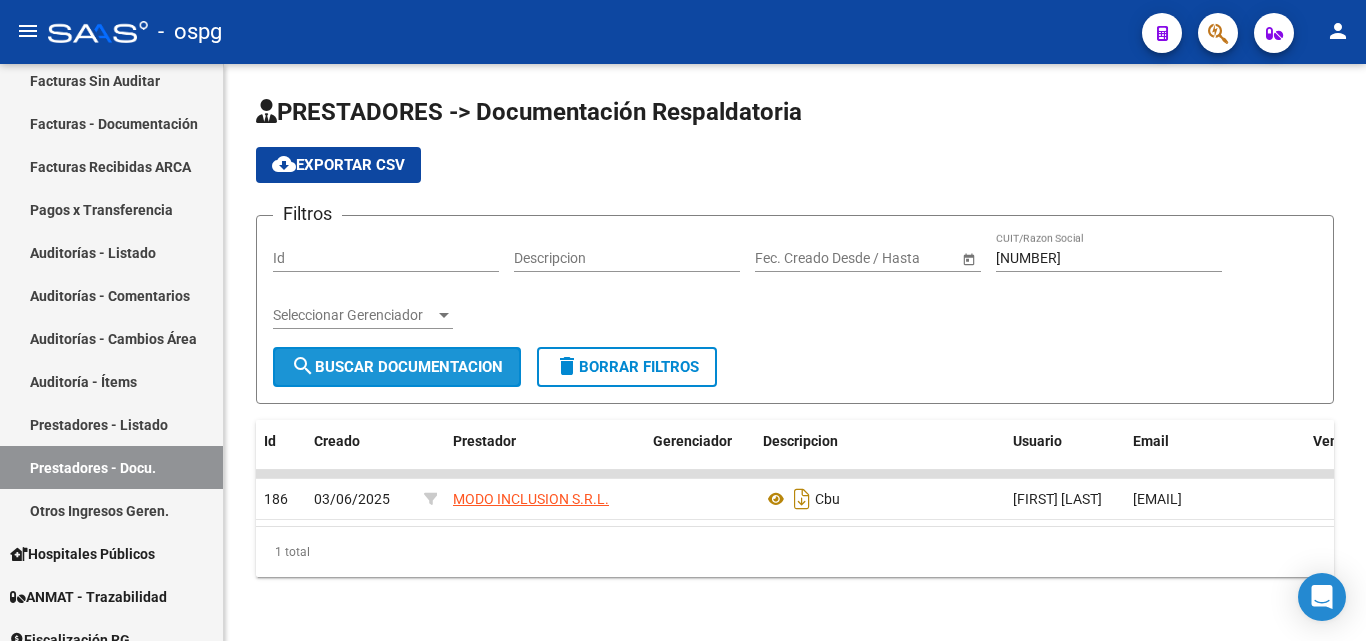click on "search  Buscar Documentacion" 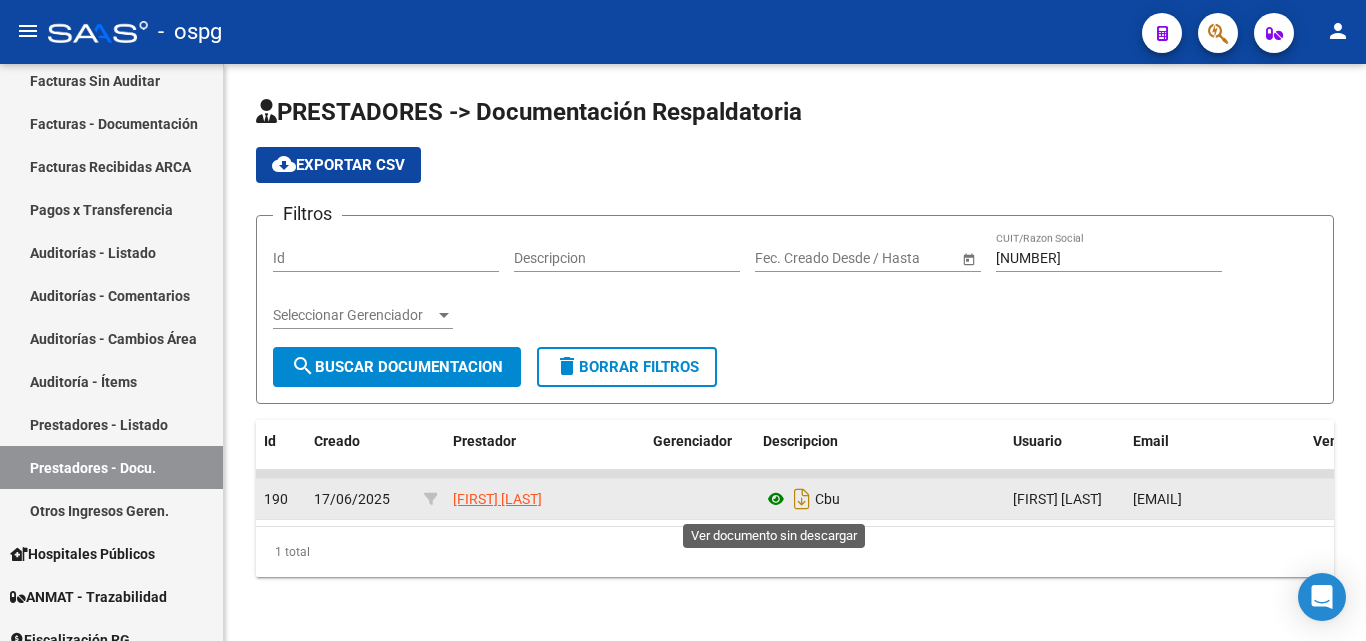click 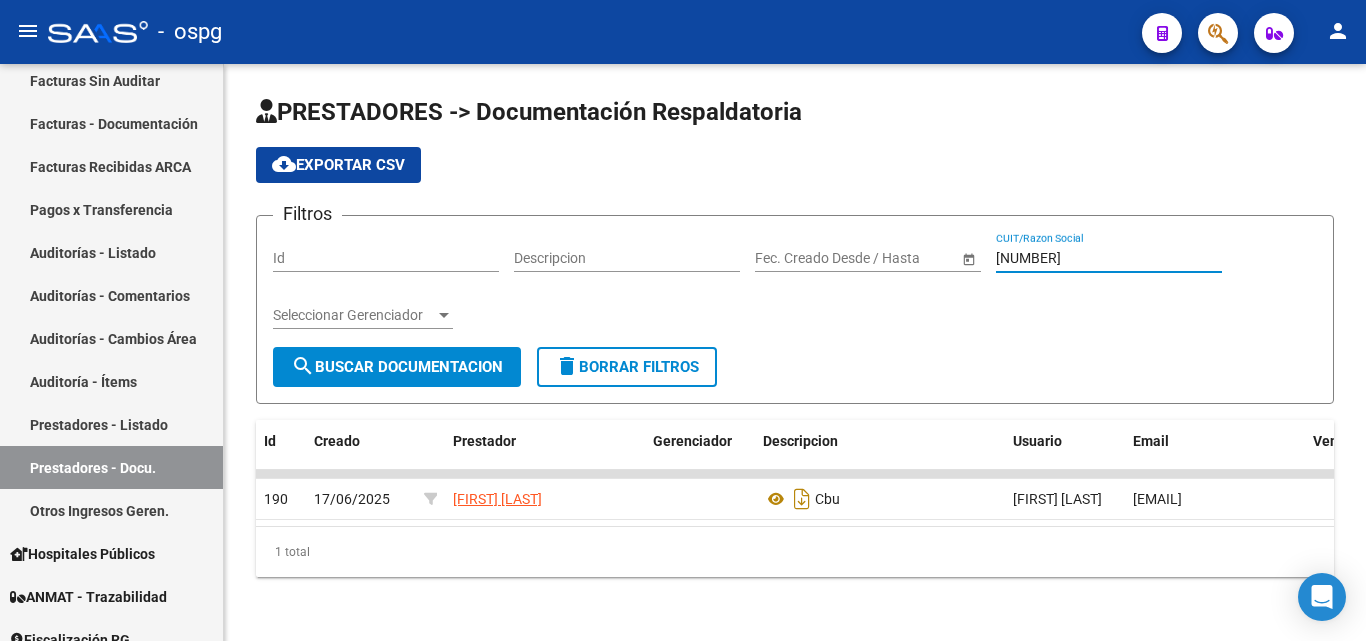 drag, startPoint x: 1128, startPoint y: 252, endPoint x: 782, endPoint y: 250, distance: 346.00577 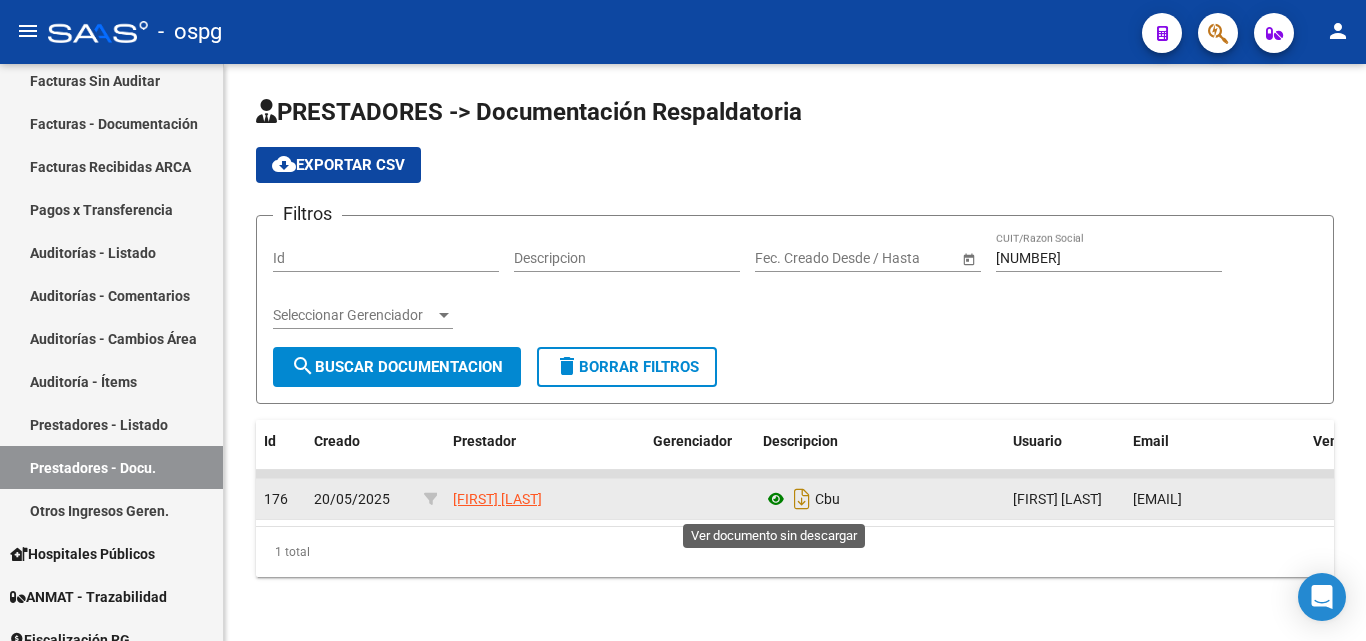 click 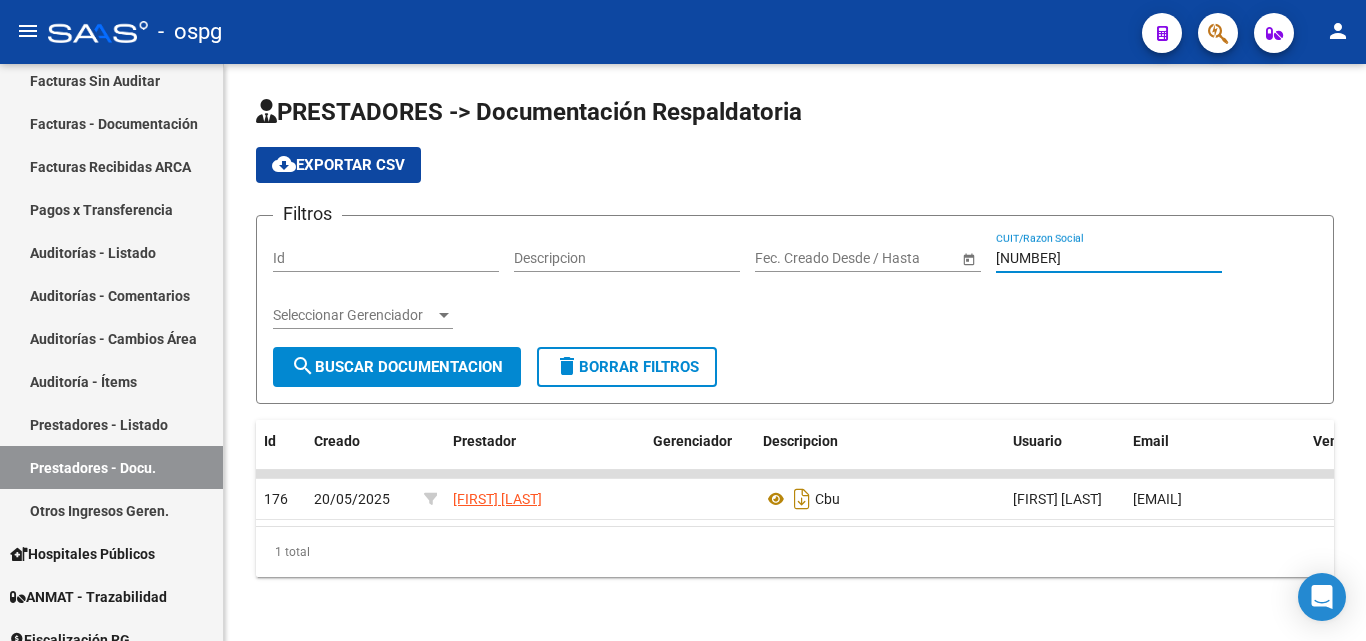 drag, startPoint x: 926, startPoint y: 237, endPoint x: 914, endPoint y: 232, distance: 13 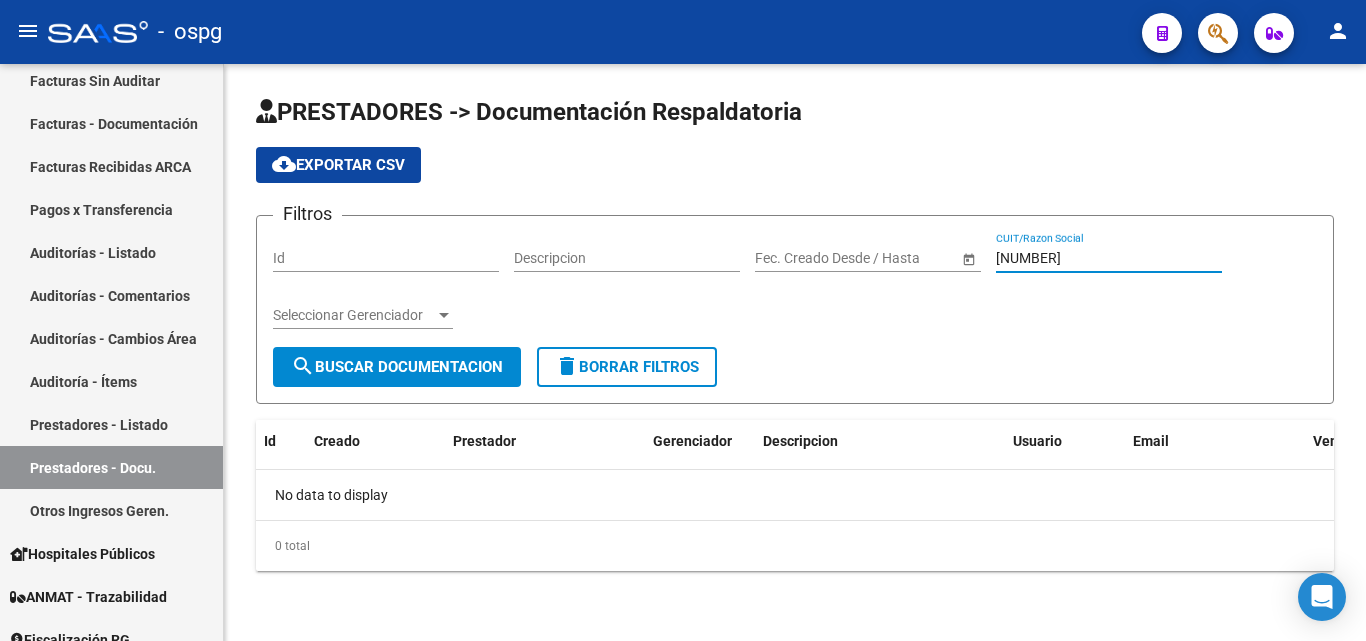 drag, startPoint x: 1111, startPoint y: 262, endPoint x: 850, endPoint y: 279, distance: 261.55304 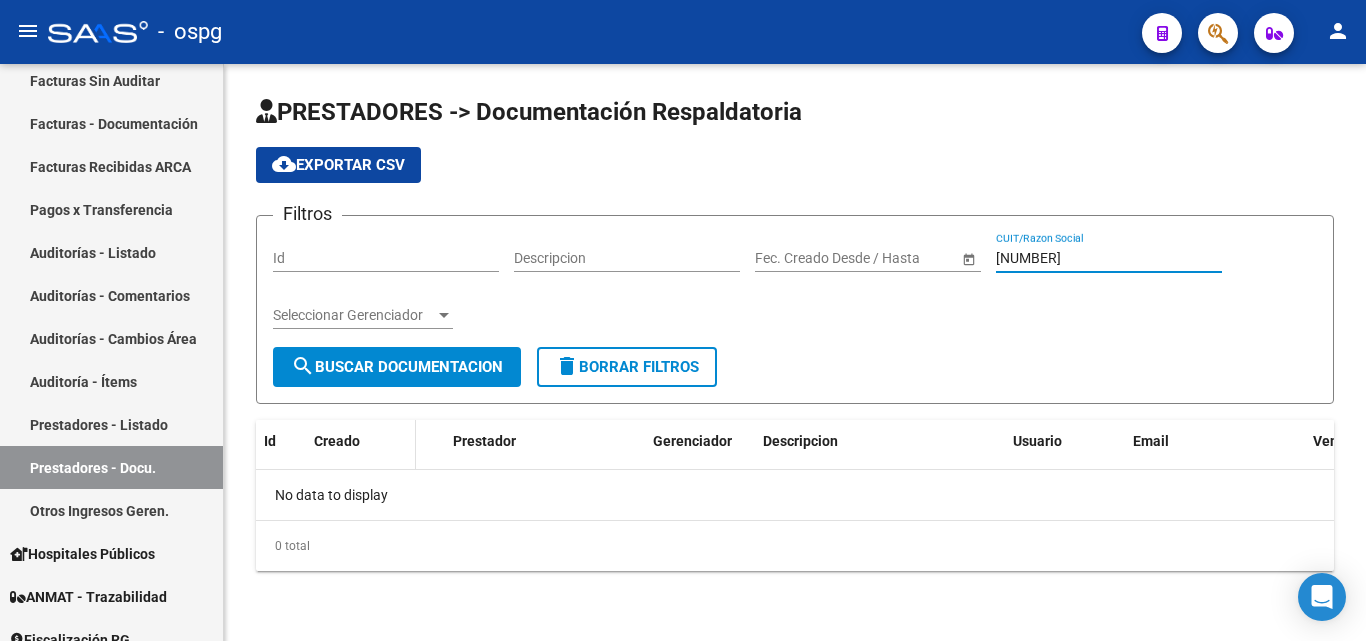 paste on "0385119012" 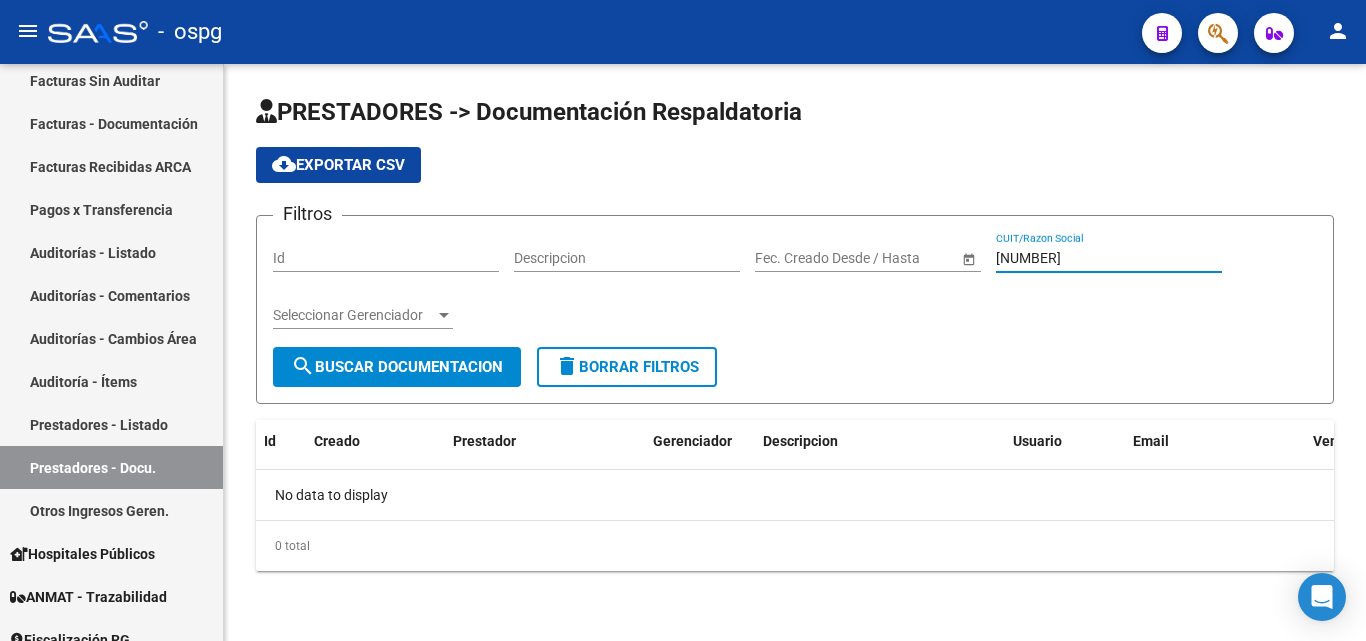 click on "search  Buscar Documentacion" 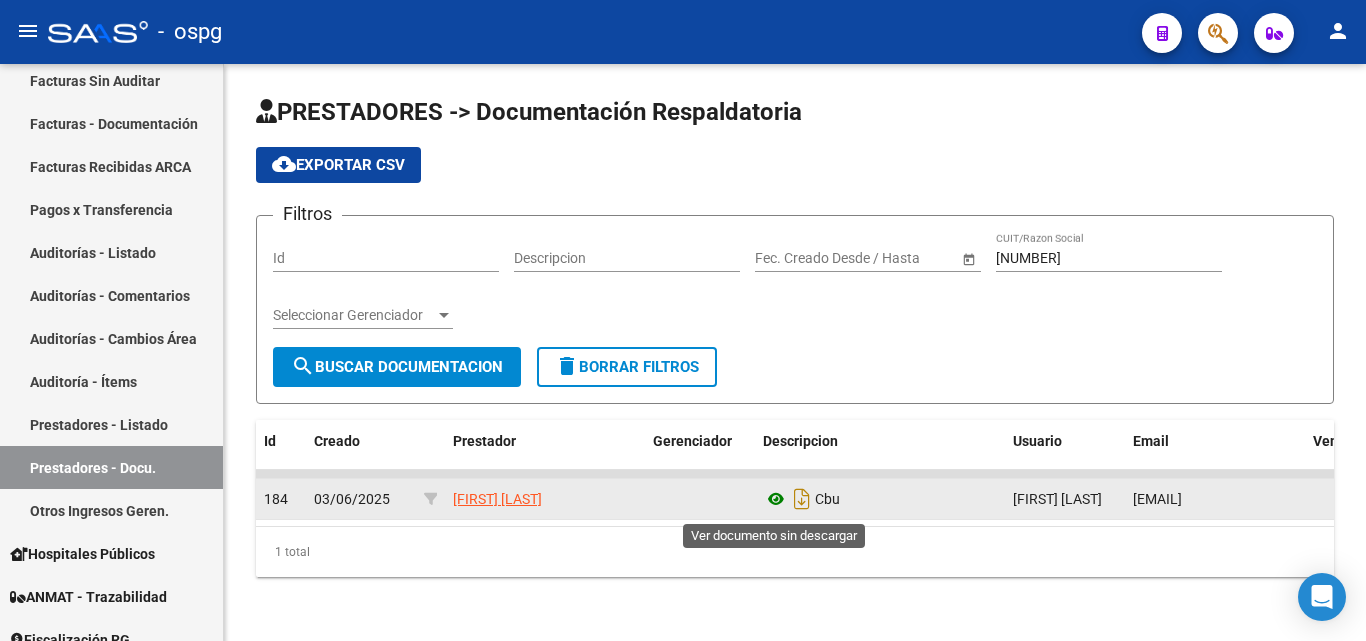 click 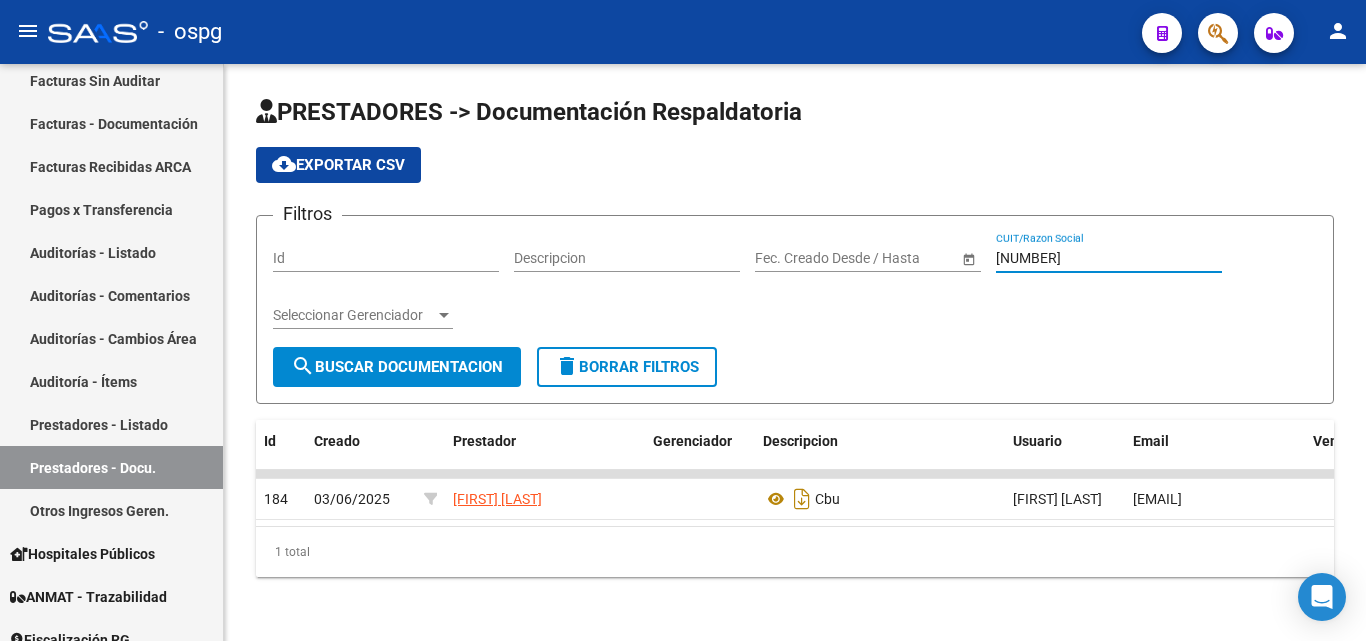 drag, startPoint x: 1091, startPoint y: 258, endPoint x: 879, endPoint y: 254, distance: 212.03773 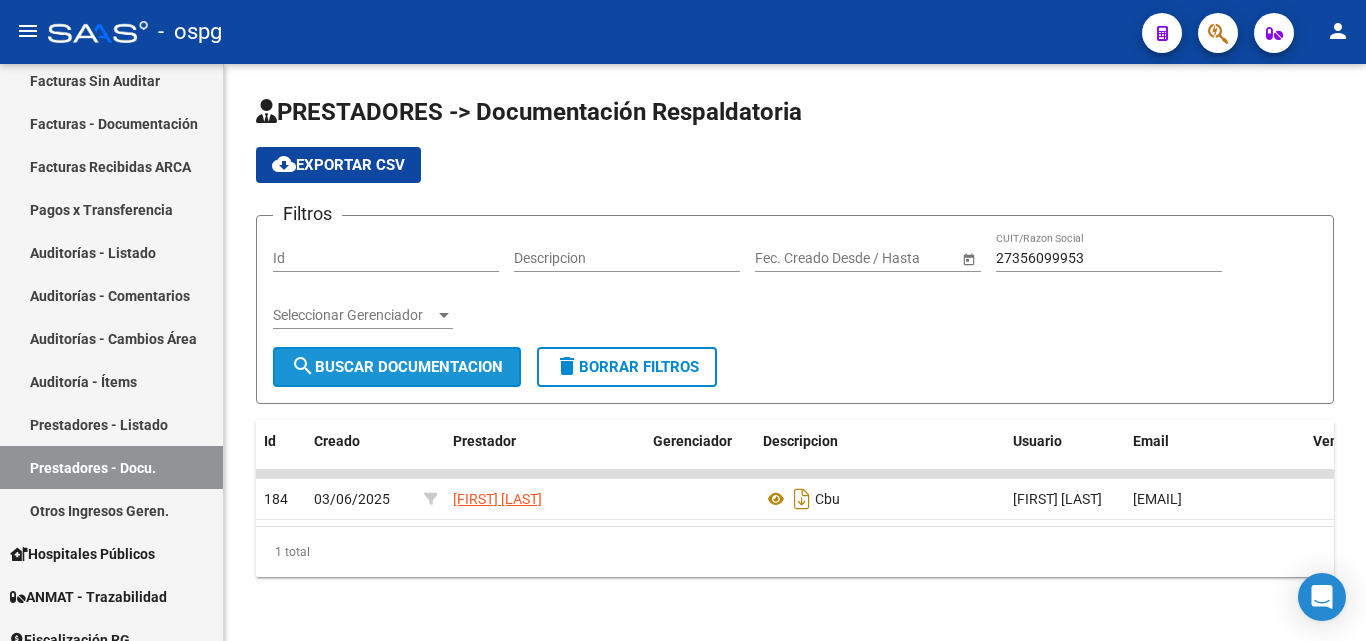 click on "search  Buscar Documentacion" 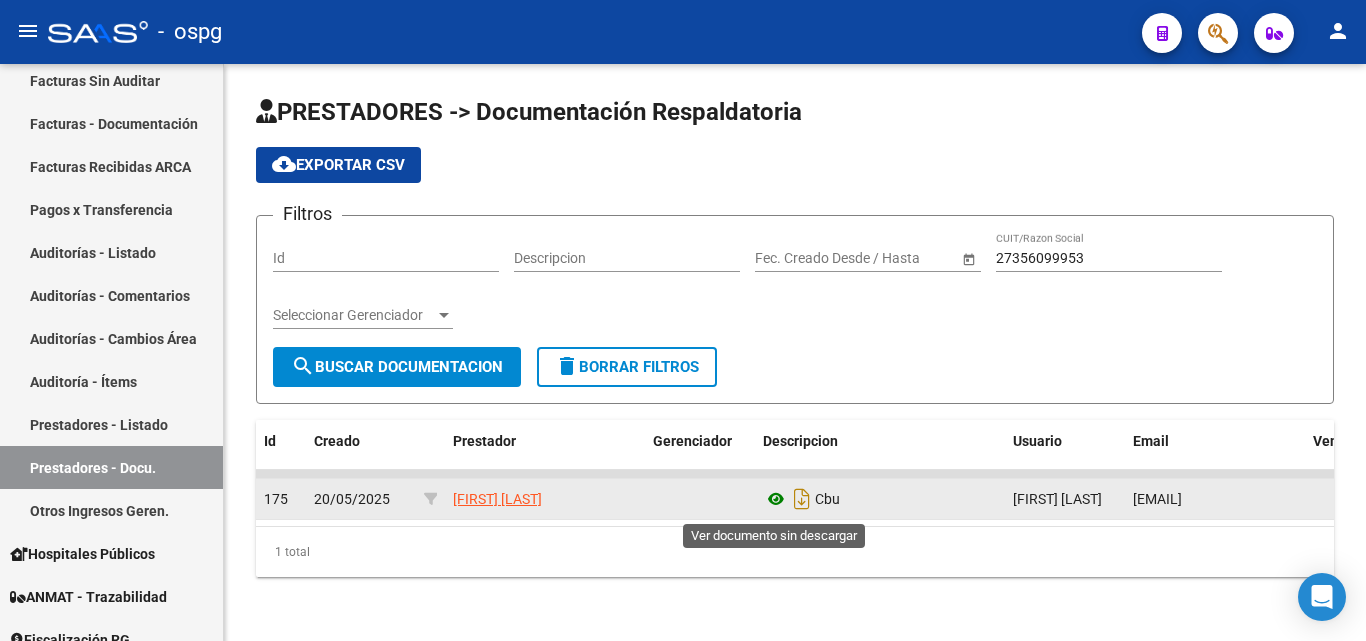 click 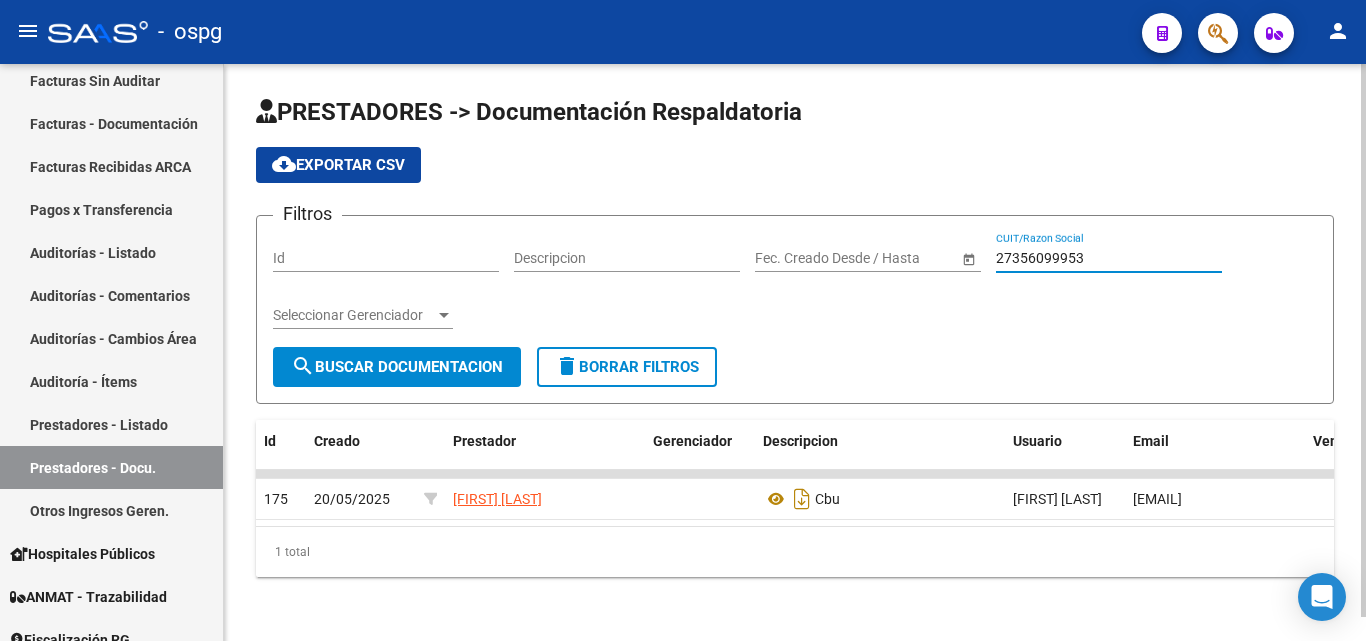 drag, startPoint x: 1101, startPoint y: 254, endPoint x: 874, endPoint y: 264, distance: 227.22015 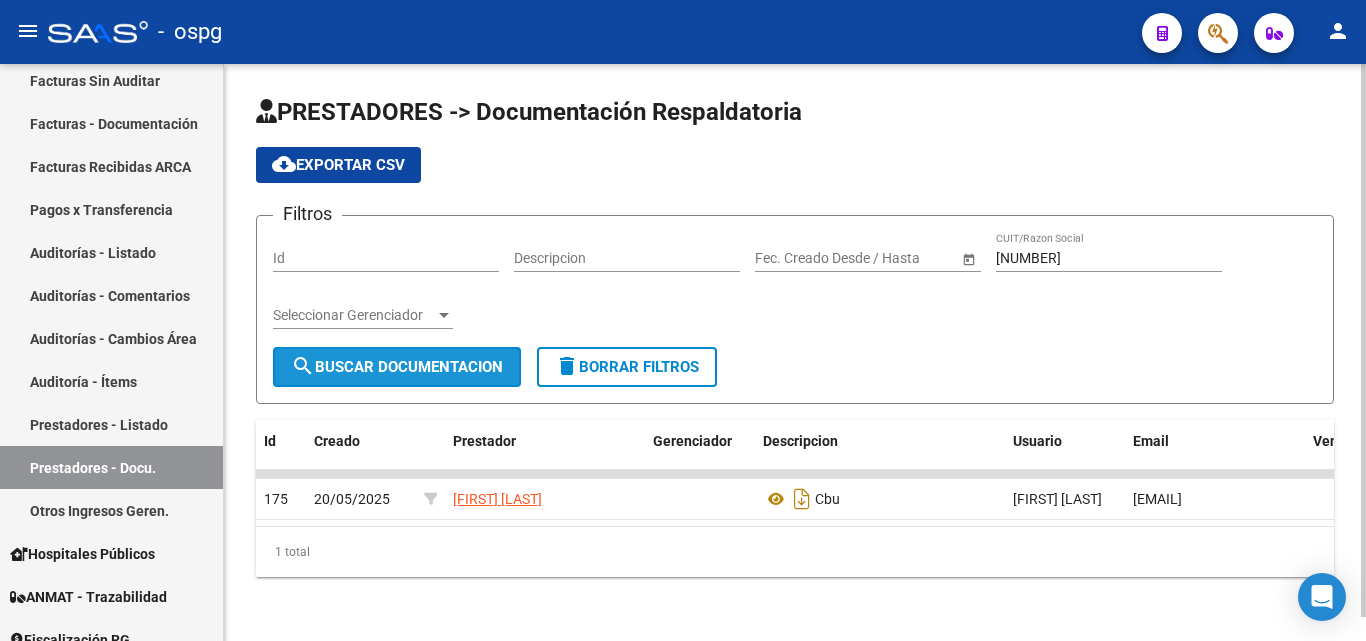 click on "search  Buscar Documentacion" 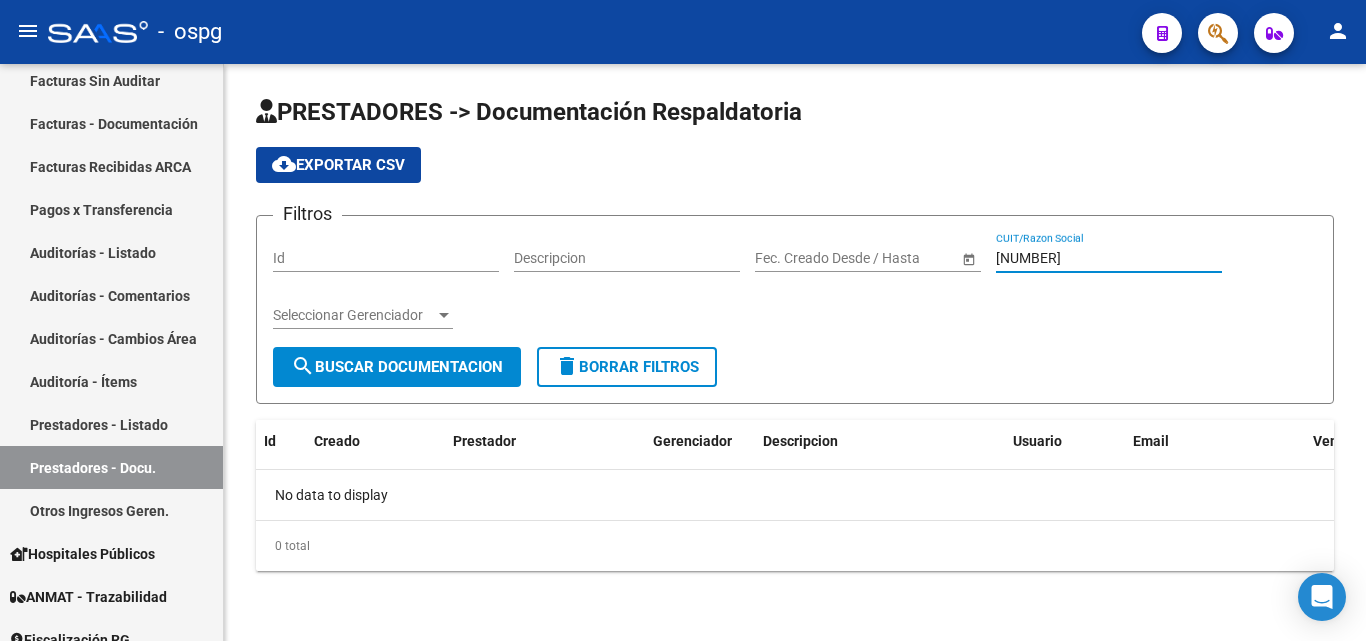 drag, startPoint x: 1118, startPoint y: 259, endPoint x: 815, endPoint y: 269, distance: 303.16498 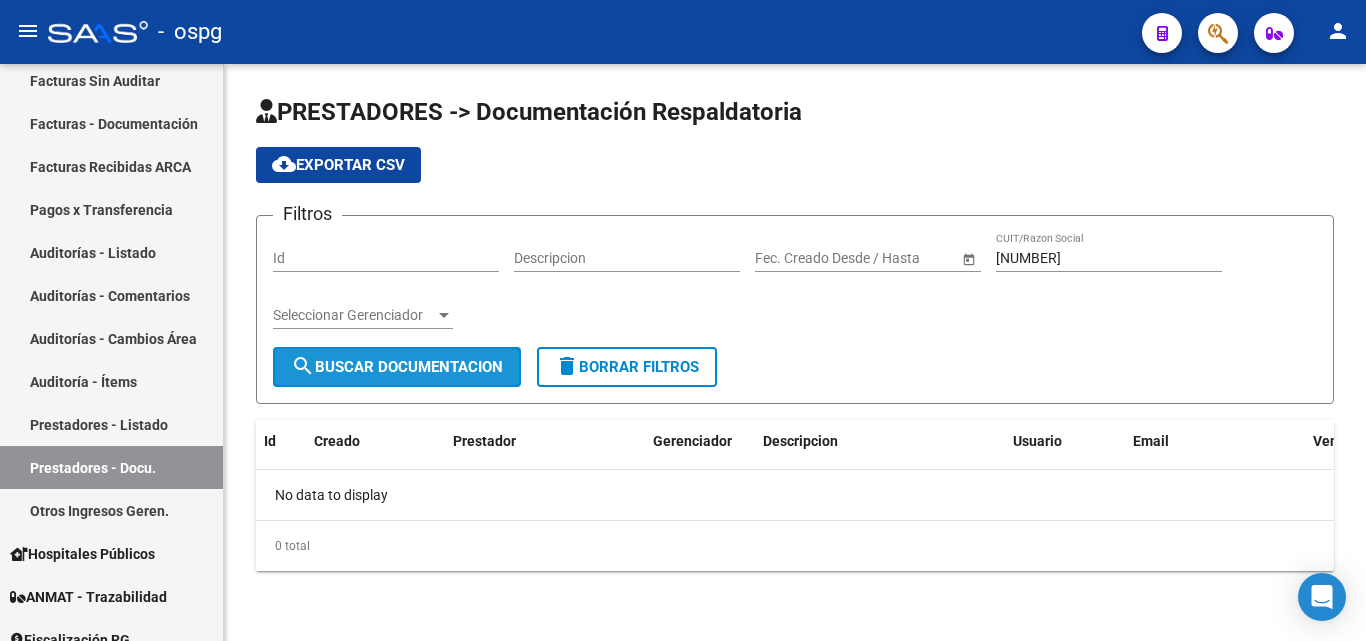 click on "search  Buscar Documentacion" 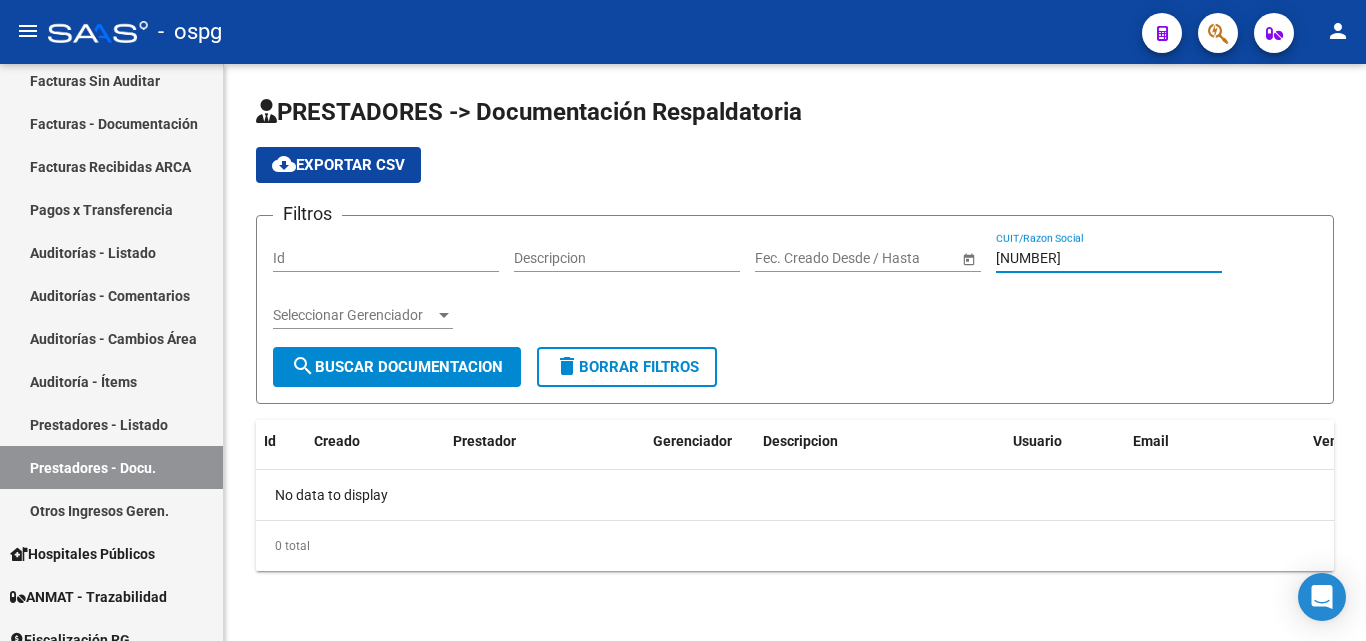 drag, startPoint x: 1110, startPoint y: 254, endPoint x: 816, endPoint y: 300, distance: 297.57687 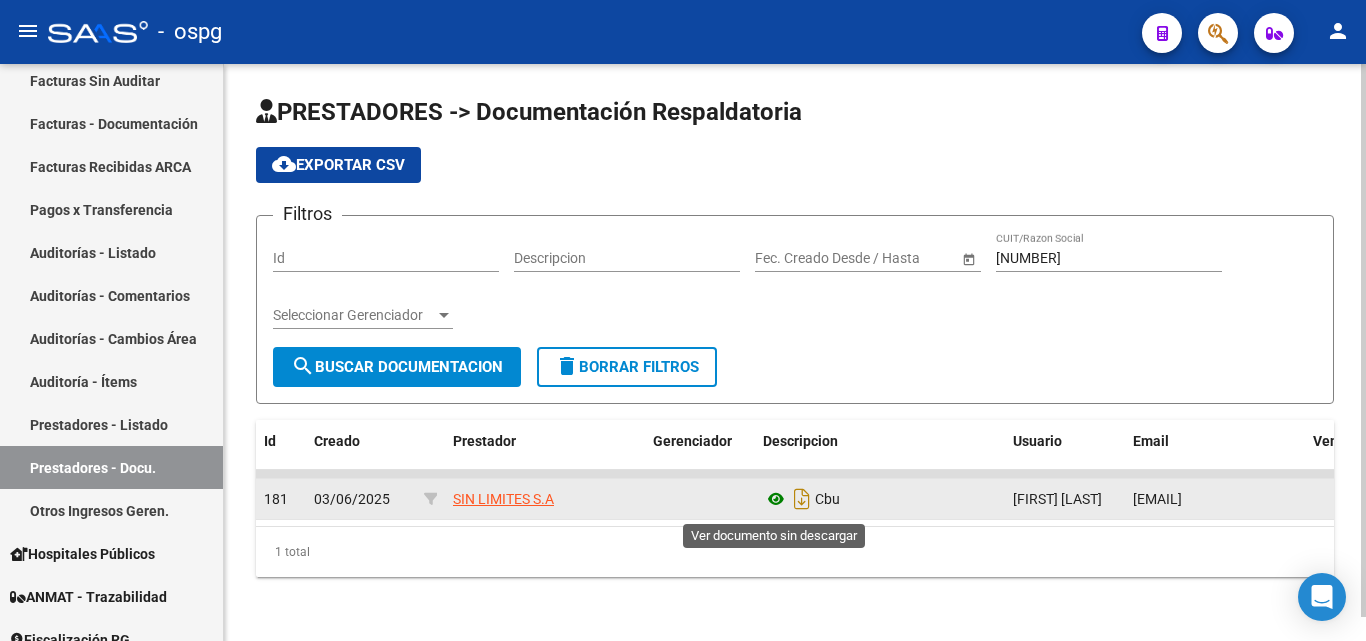 click 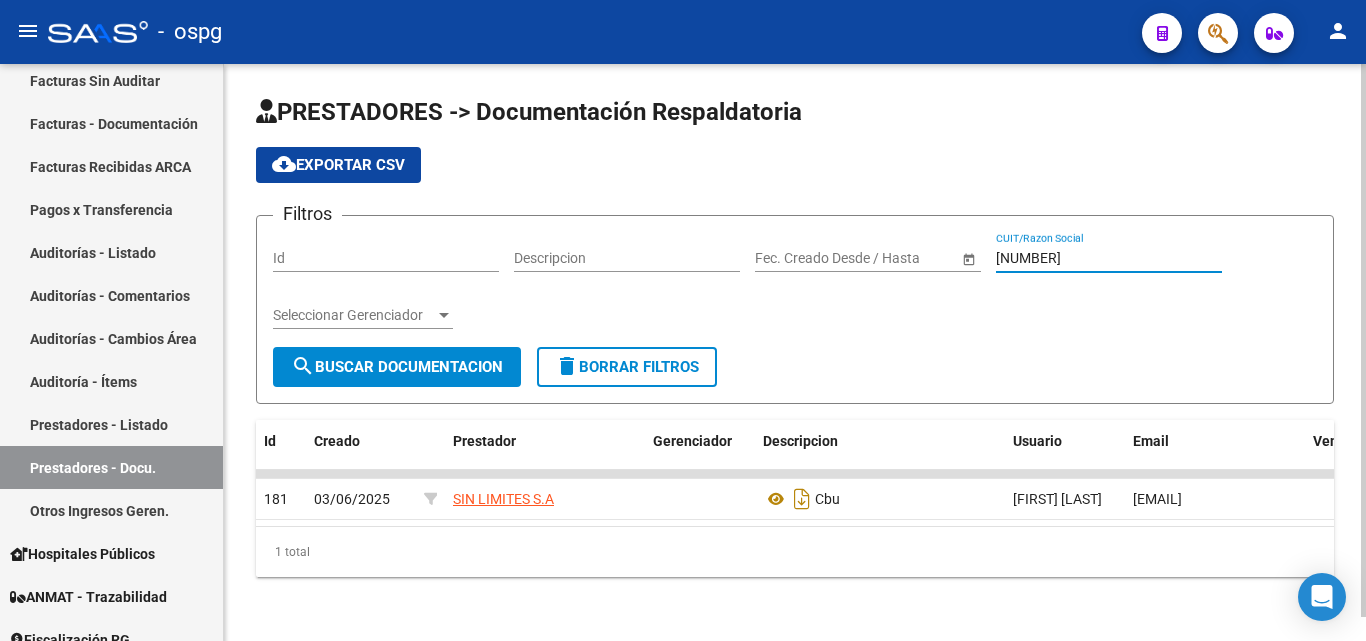 drag, startPoint x: 1100, startPoint y: 252, endPoint x: 842, endPoint y: 255, distance: 258.01746 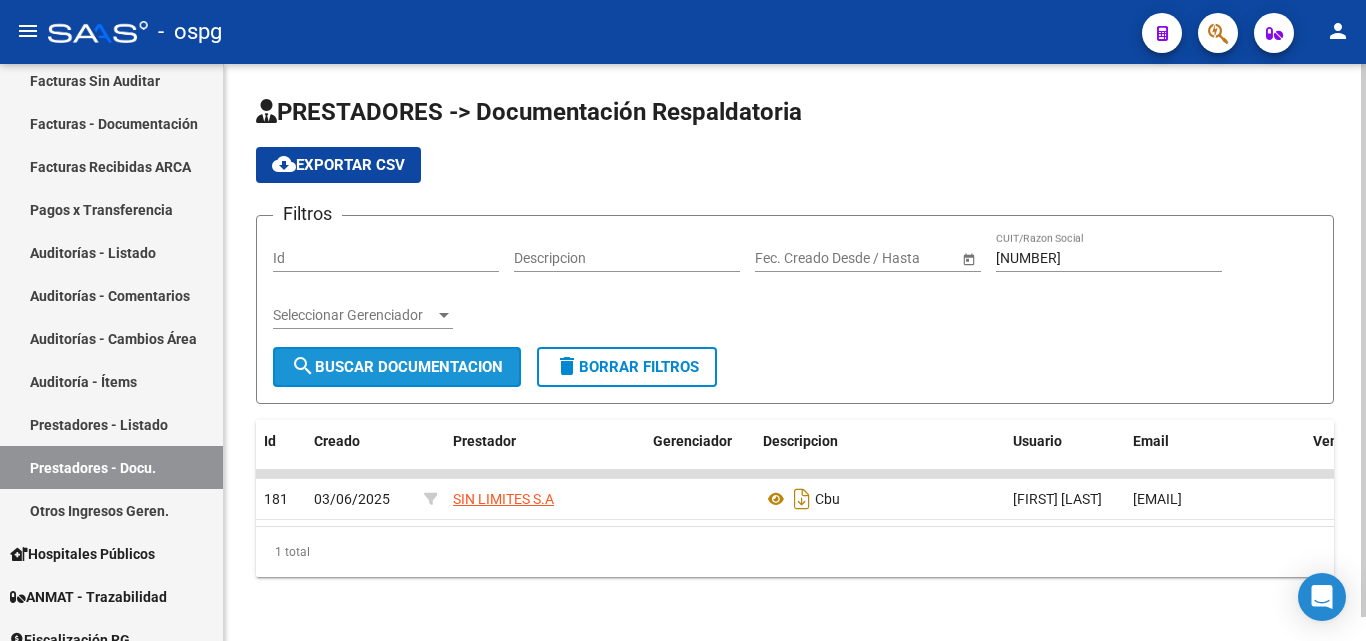 click on "search  Buscar Documentacion" 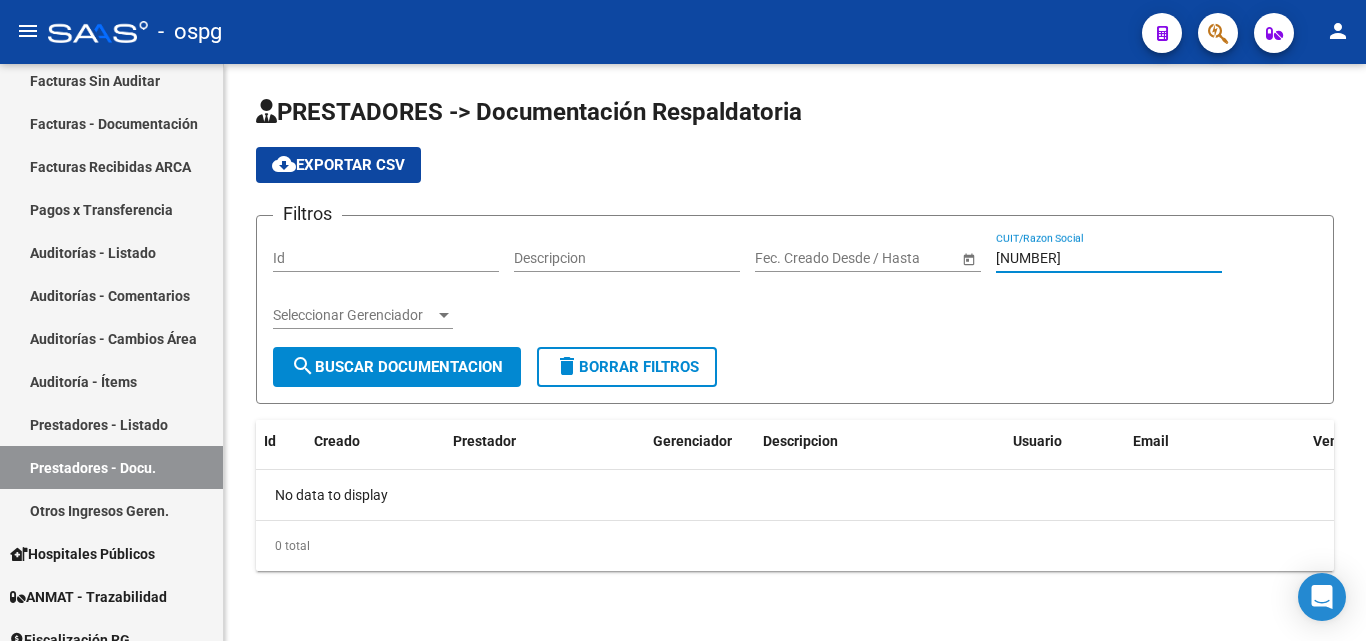 drag, startPoint x: 1089, startPoint y: 258, endPoint x: 908, endPoint y: 258, distance: 181 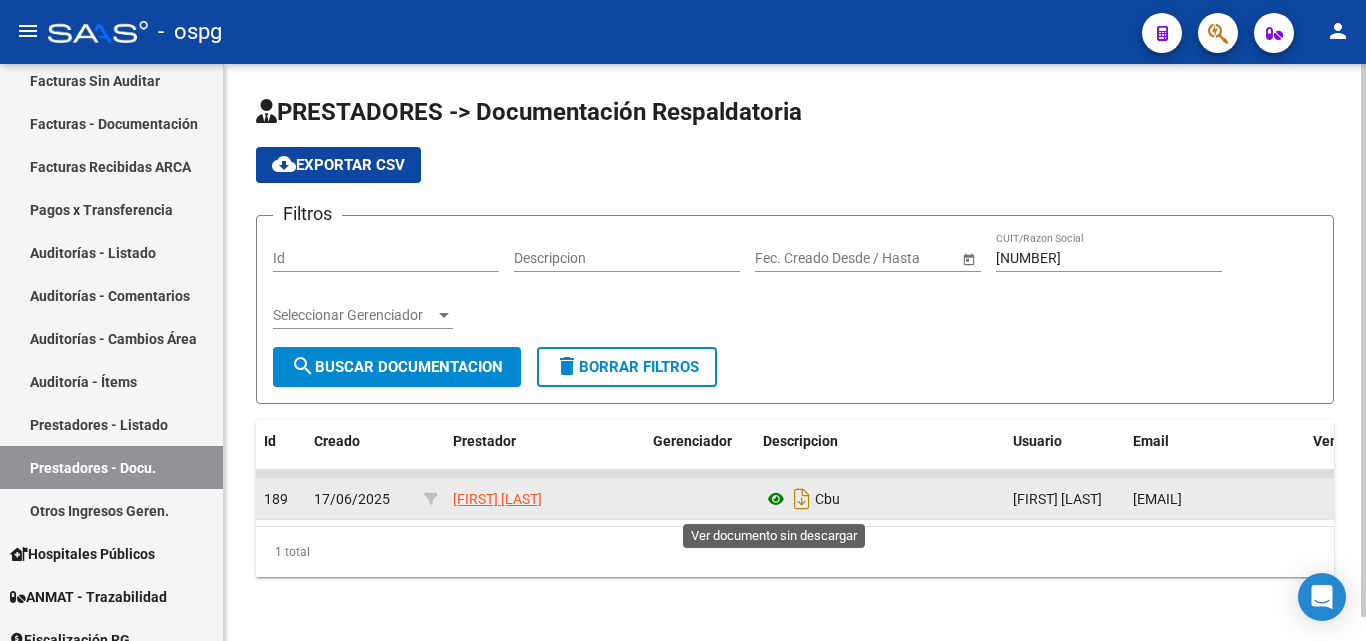 click 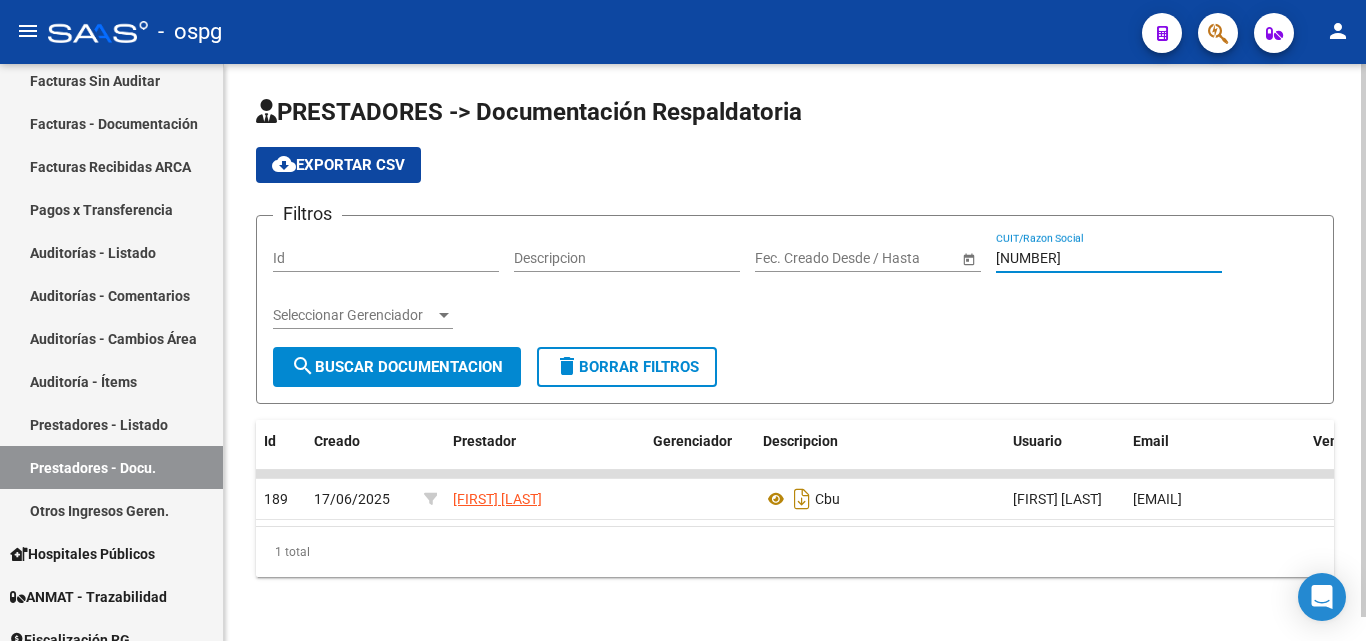 drag, startPoint x: 1117, startPoint y: 251, endPoint x: 877, endPoint y: 240, distance: 240.25195 